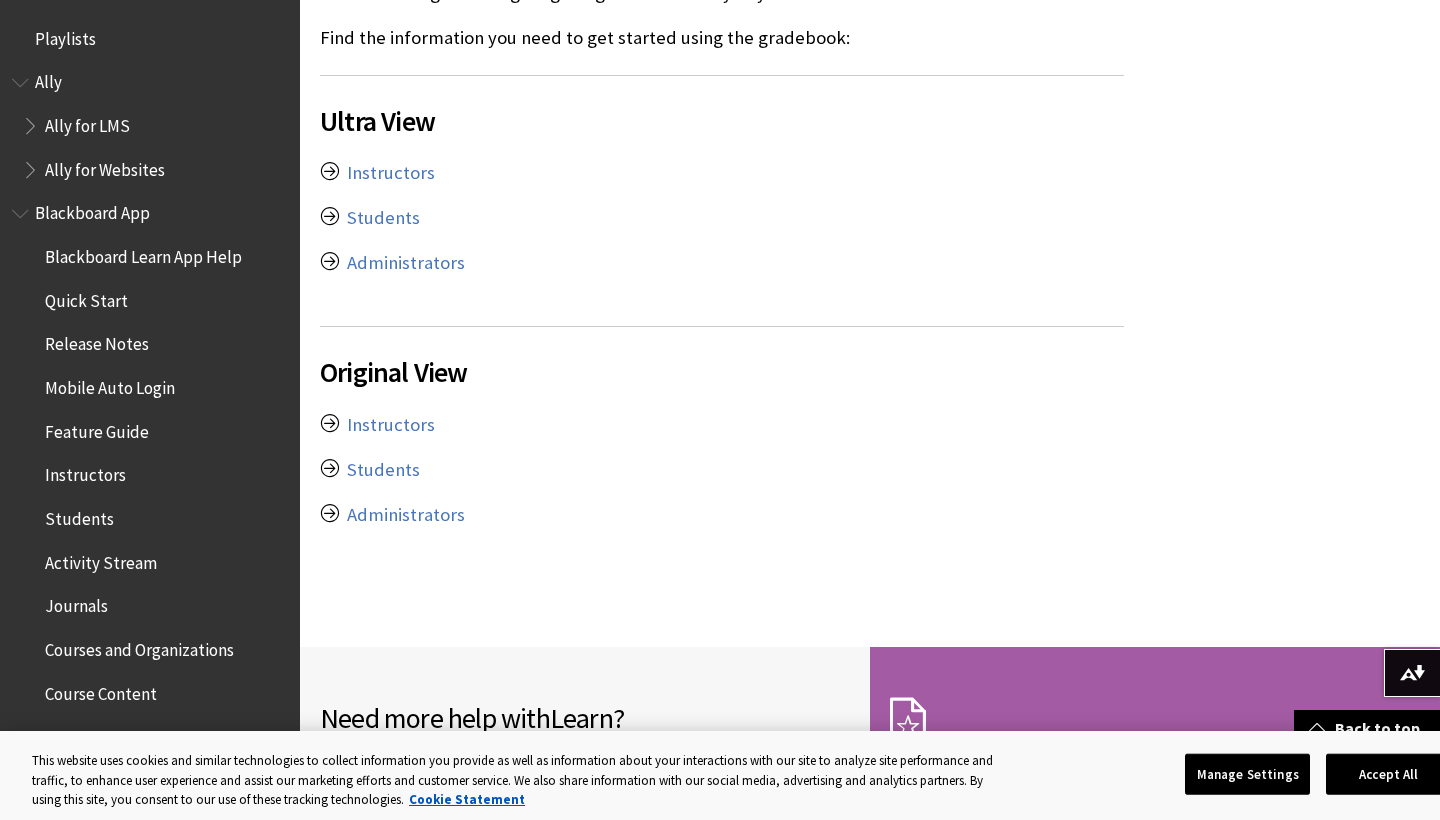 scroll, scrollTop: 581, scrollLeft: 0, axis: vertical 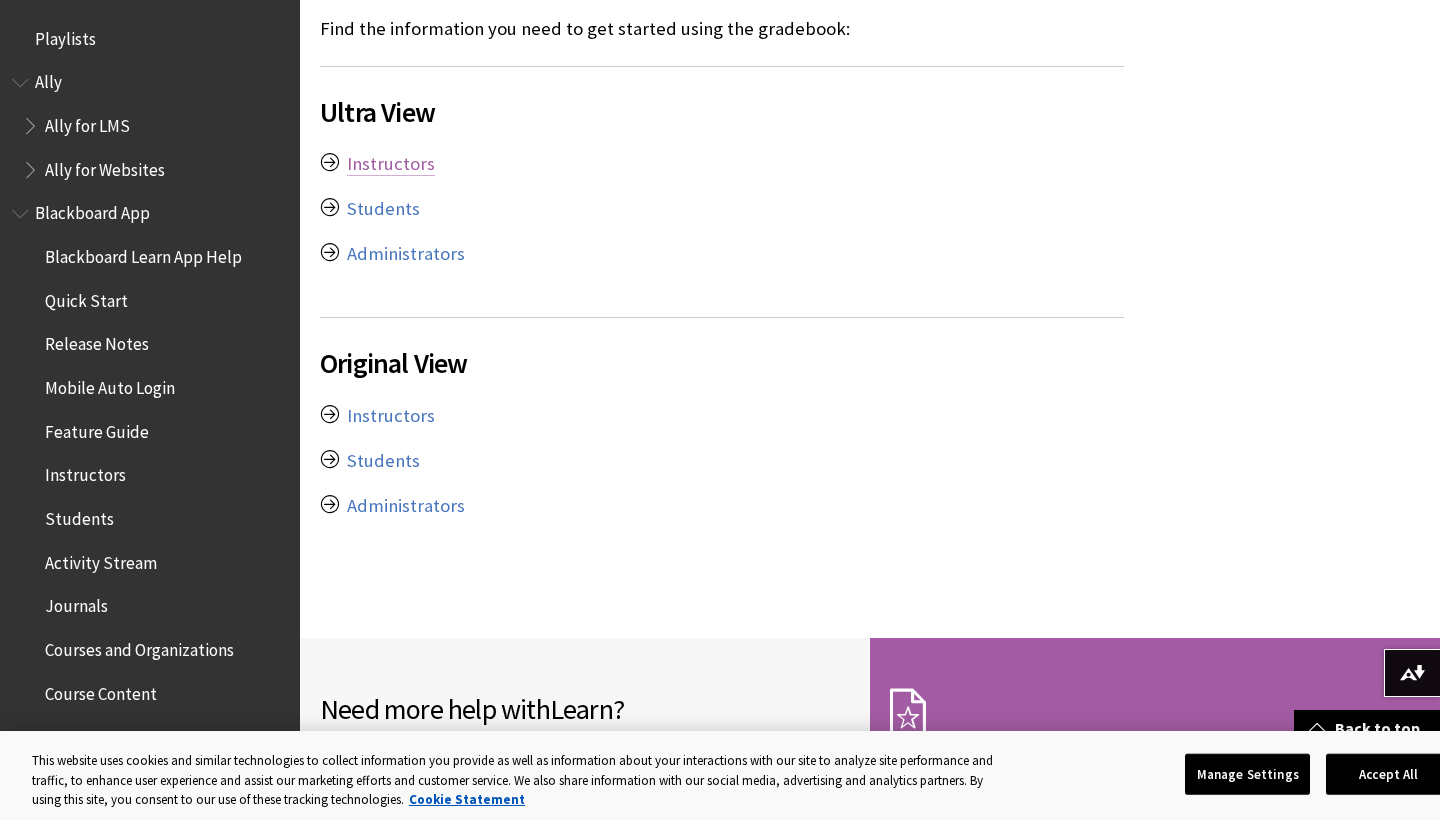 click on "Instructors" at bounding box center [391, 164] 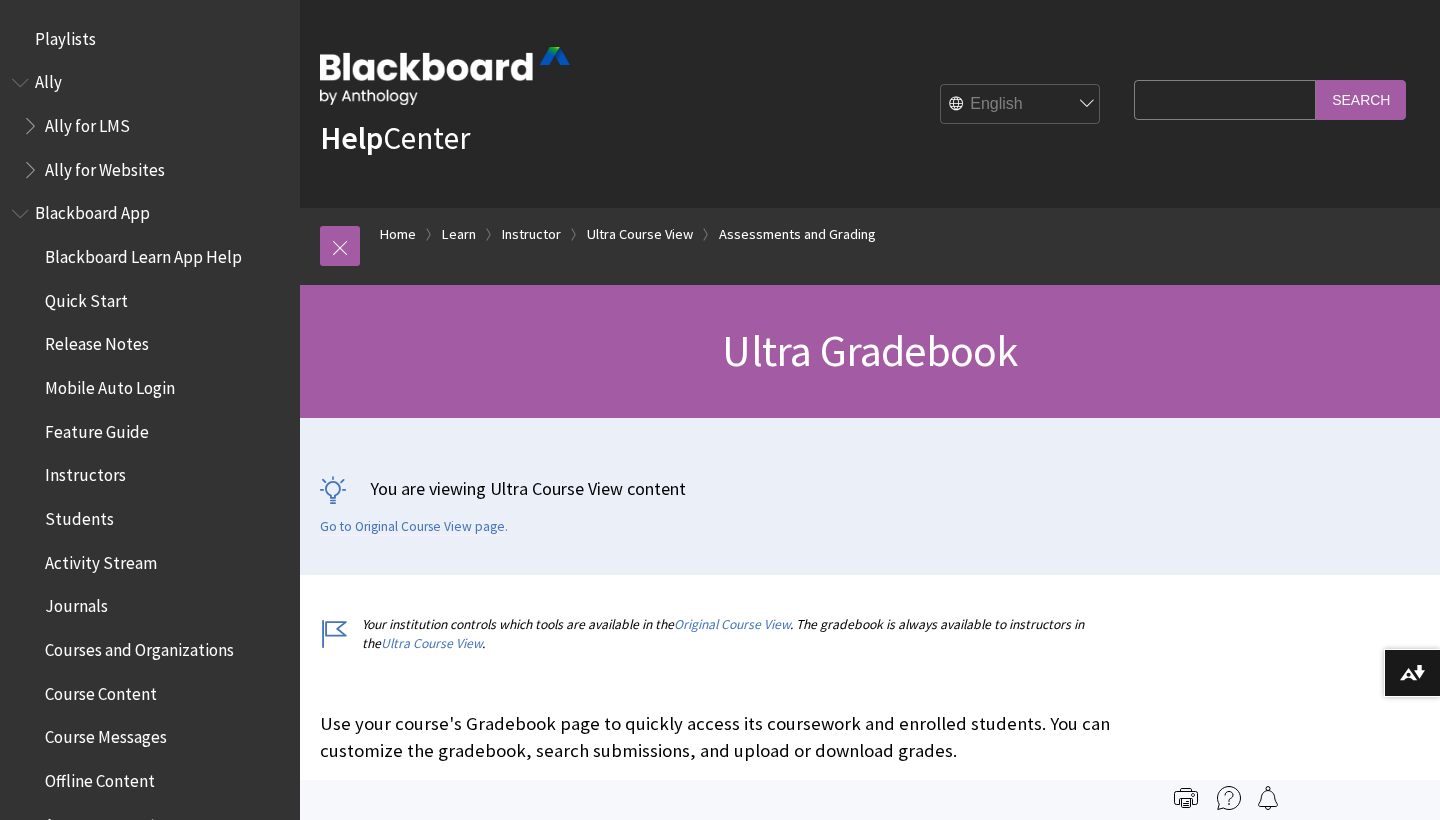 scroll, scrollTop: 0, scrollLeft: 0, axis: both 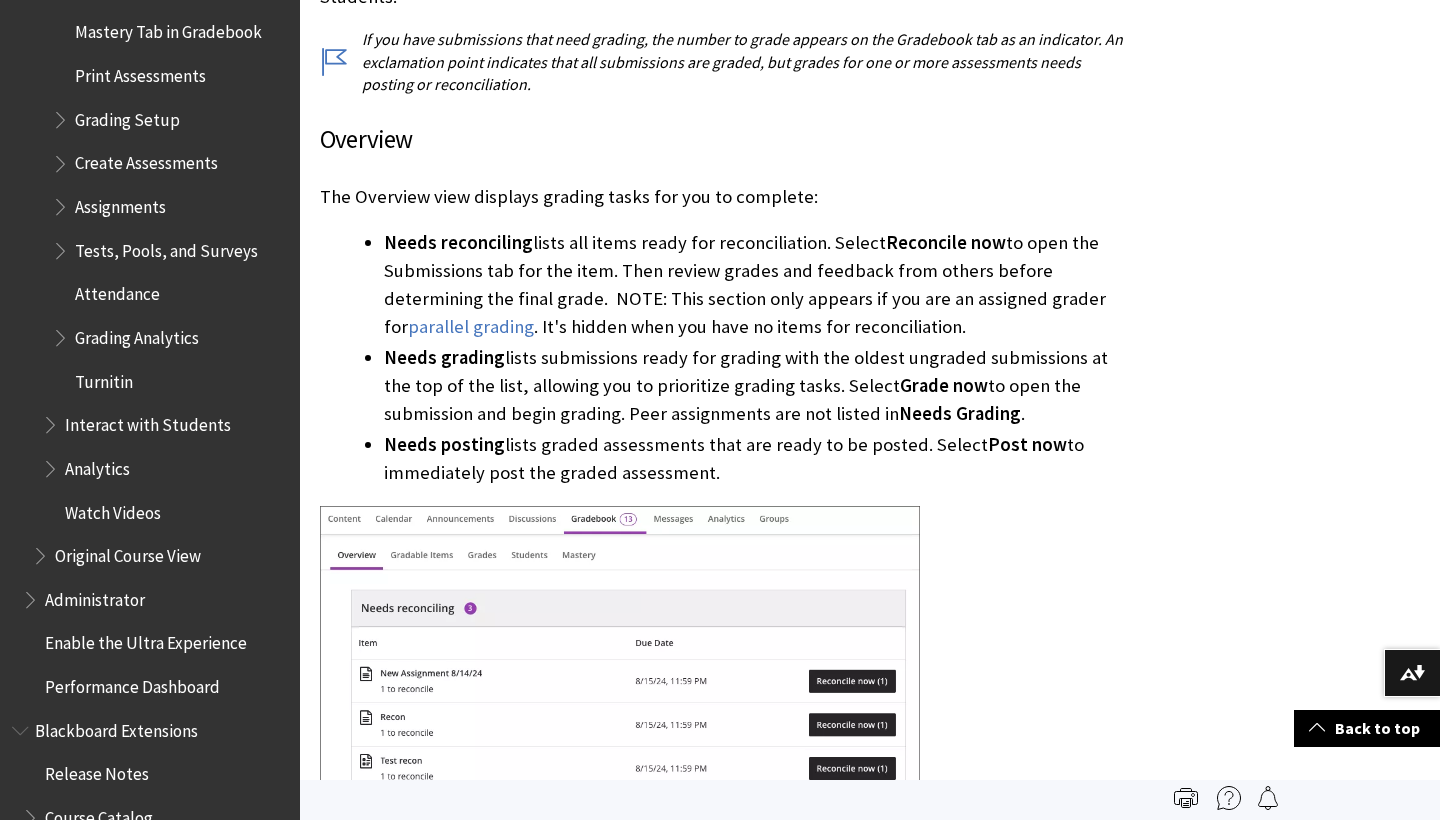 drag, startPoint x: 725, startPoint y: 467, endPoint x: 369, endPoint y: 355, distance: 373.20236 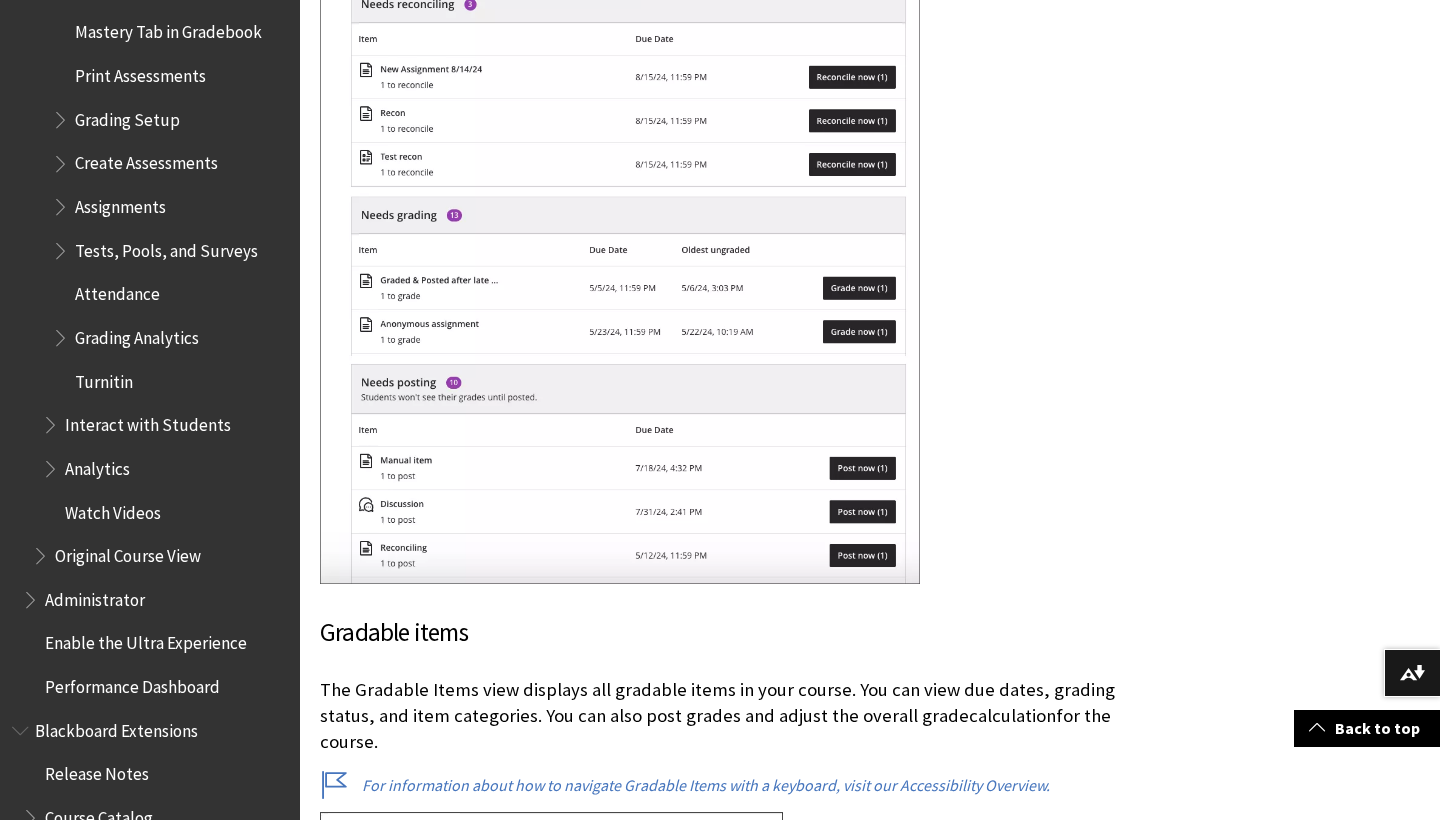 scroll, scrollTop: 1932, scrollLeft: 0, axis: vertical 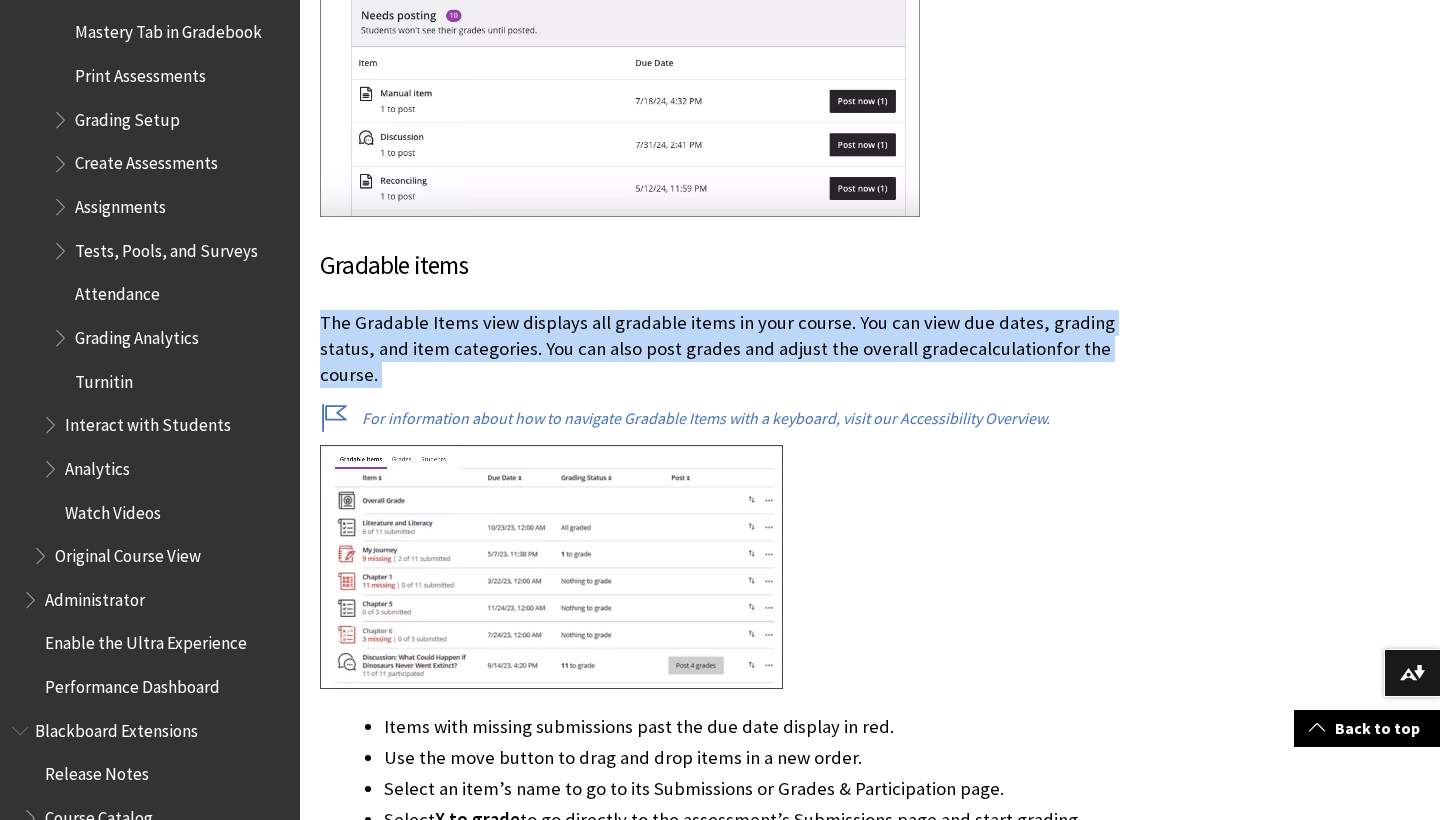 drag, startPoint x: 403, startPoint y: 382, endPoint x: 325, endPoint y: 316, distance: 102.176315 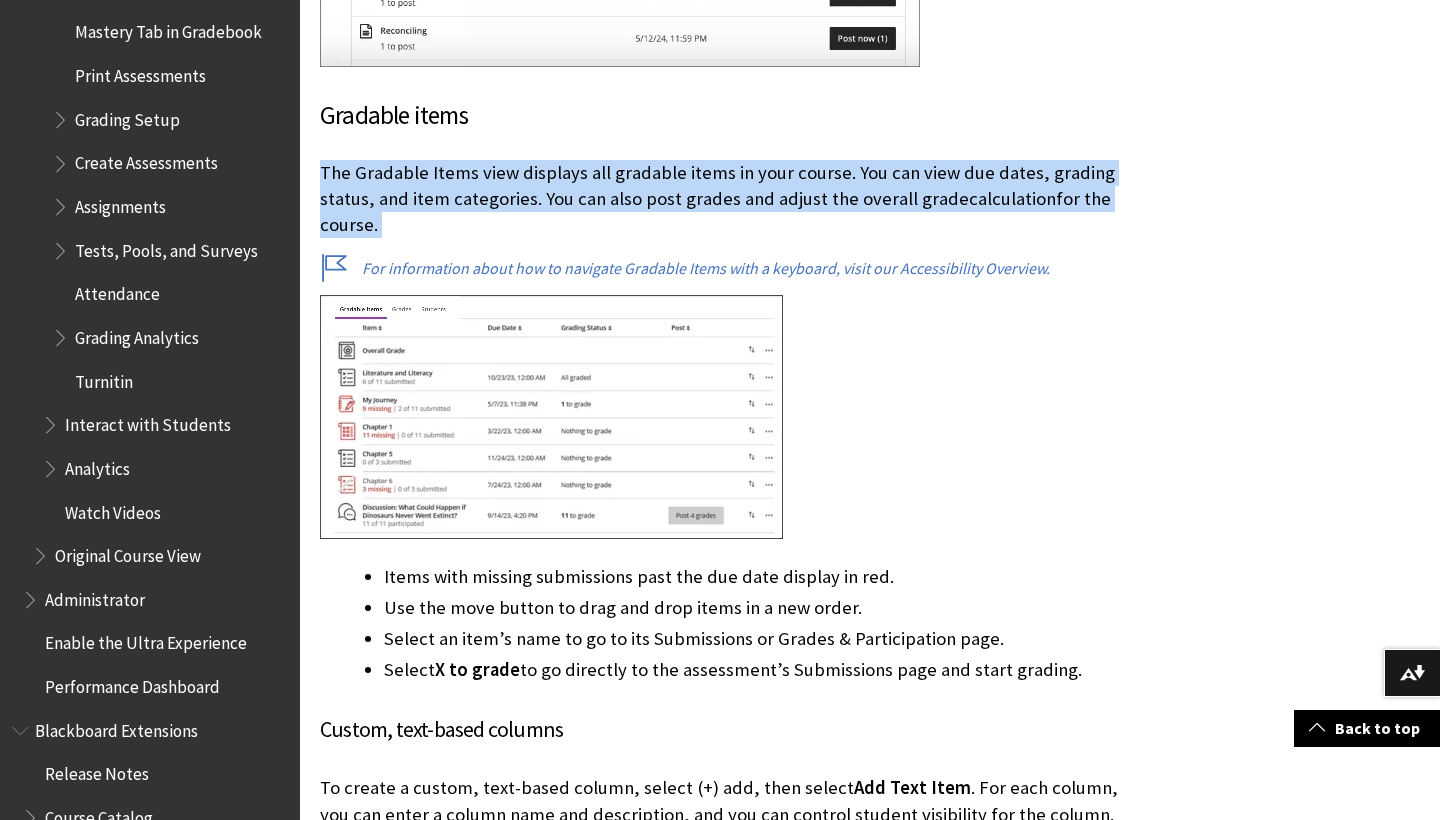 scroll, scrollTop: 2149, scrollLeft: 0, axis: vertical 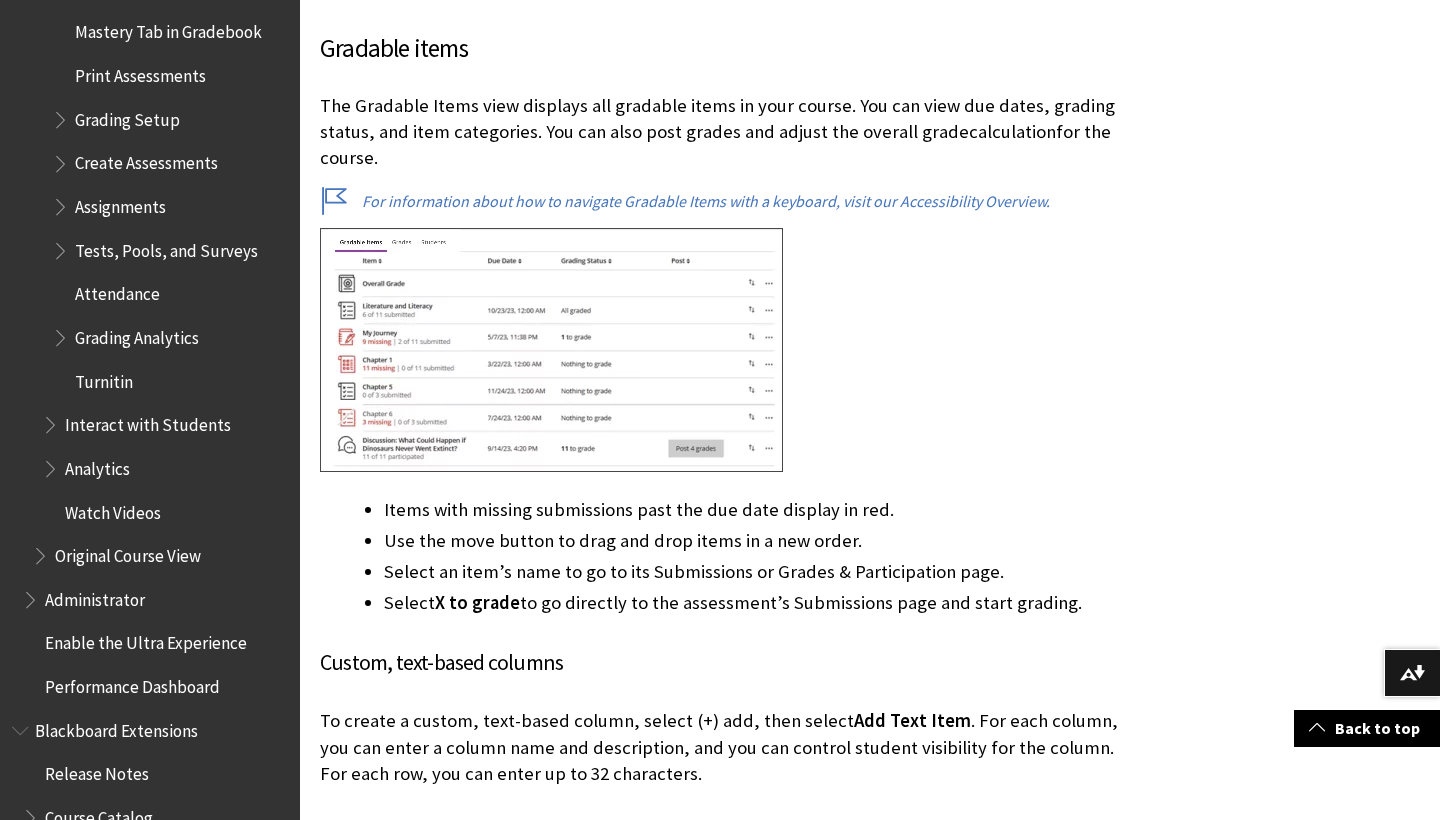 click on "Select an item’s name to go to its Submissions or Grades & Participation page." at bounding box center [754, 572] 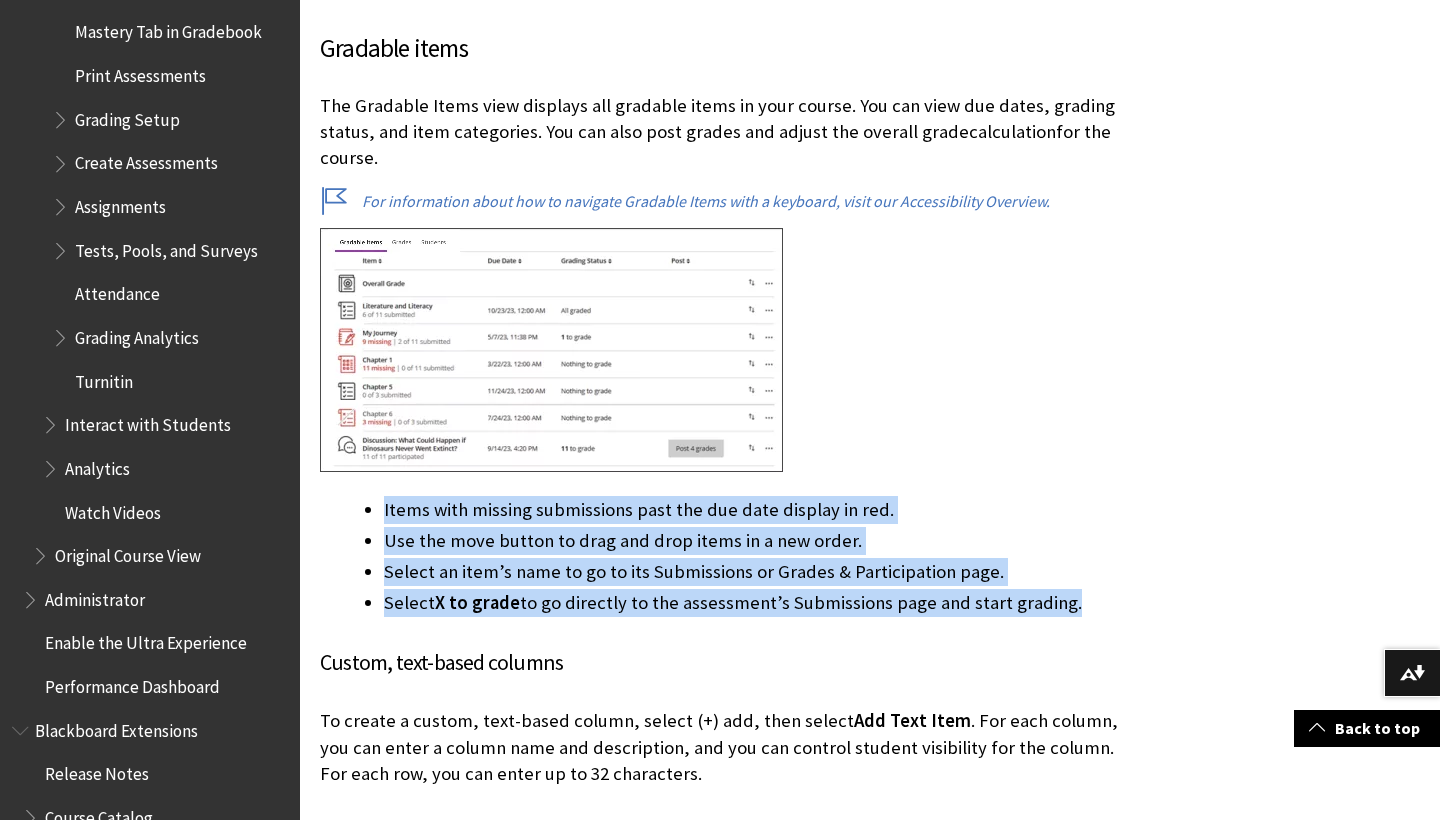 drag, startPoint x: 1064, startPoint y: 592, endPoint x: 413, endPoint y: 482, distance: 660.22797 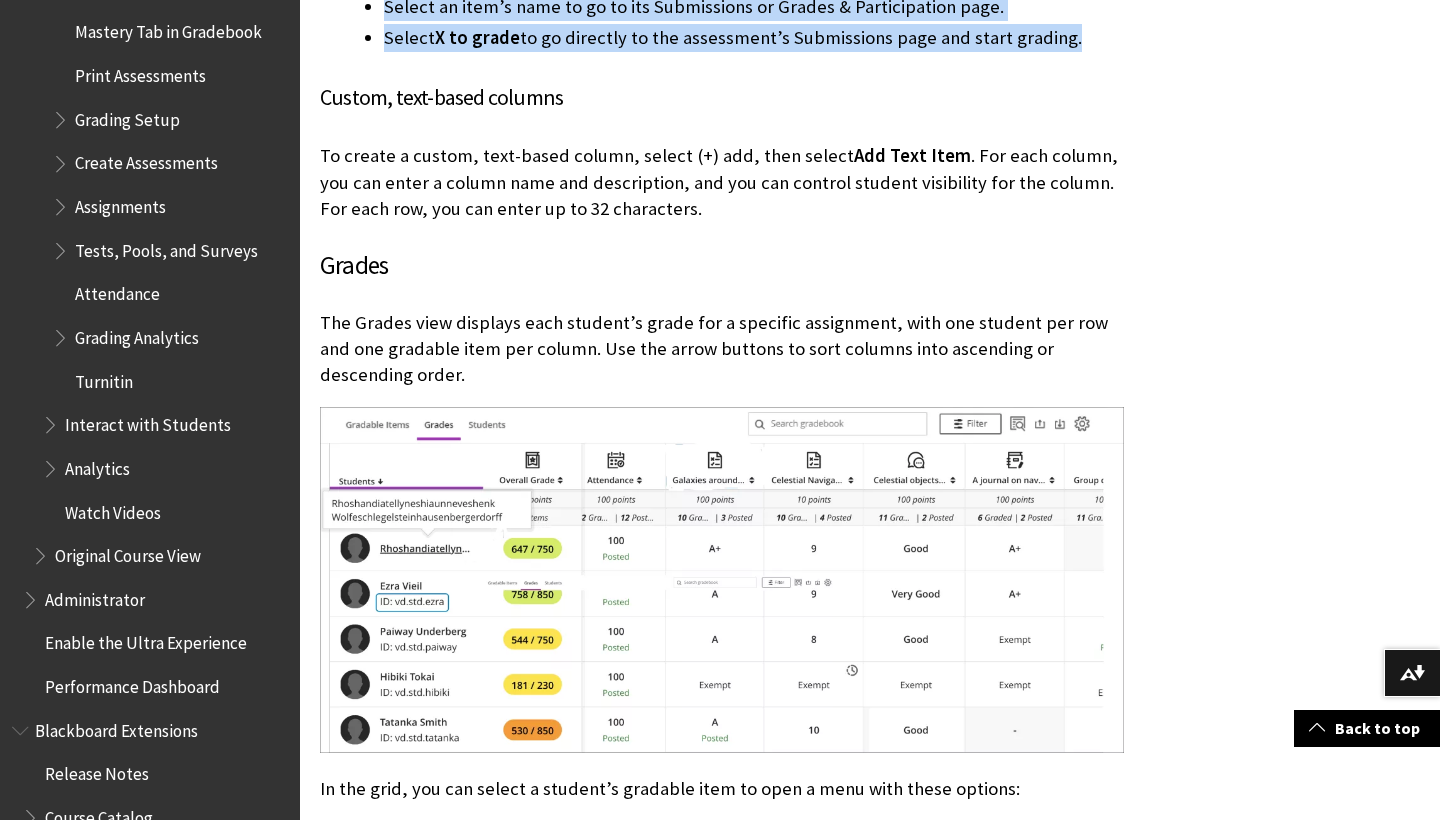 scroll, scrollTop: 2722, scrollLeft: 0, axis: vertical 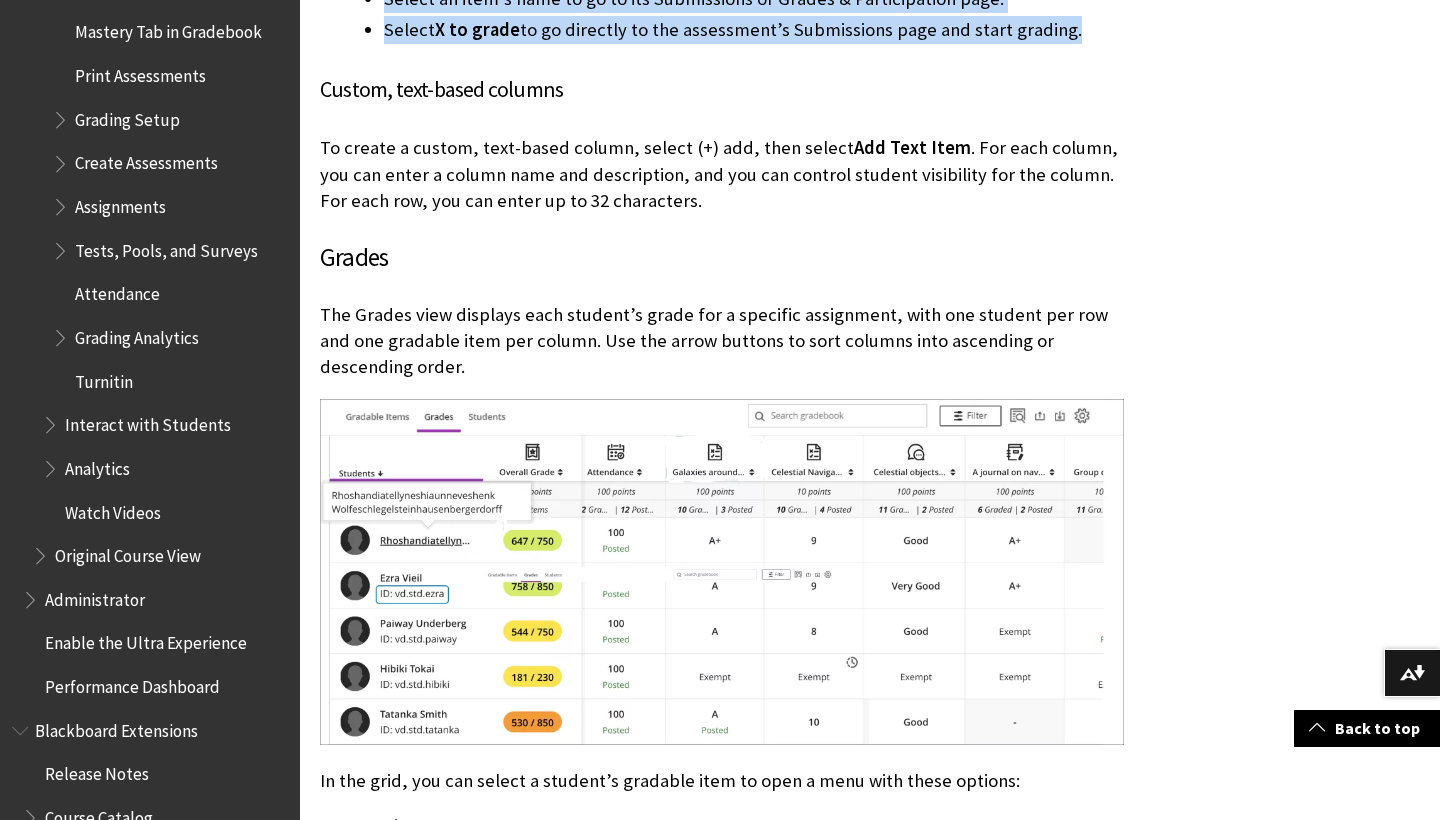 drag, startPoint x: 398, startPoint y: 358, endPoint x: 324, endPoint y: 304, distance: 91.60786 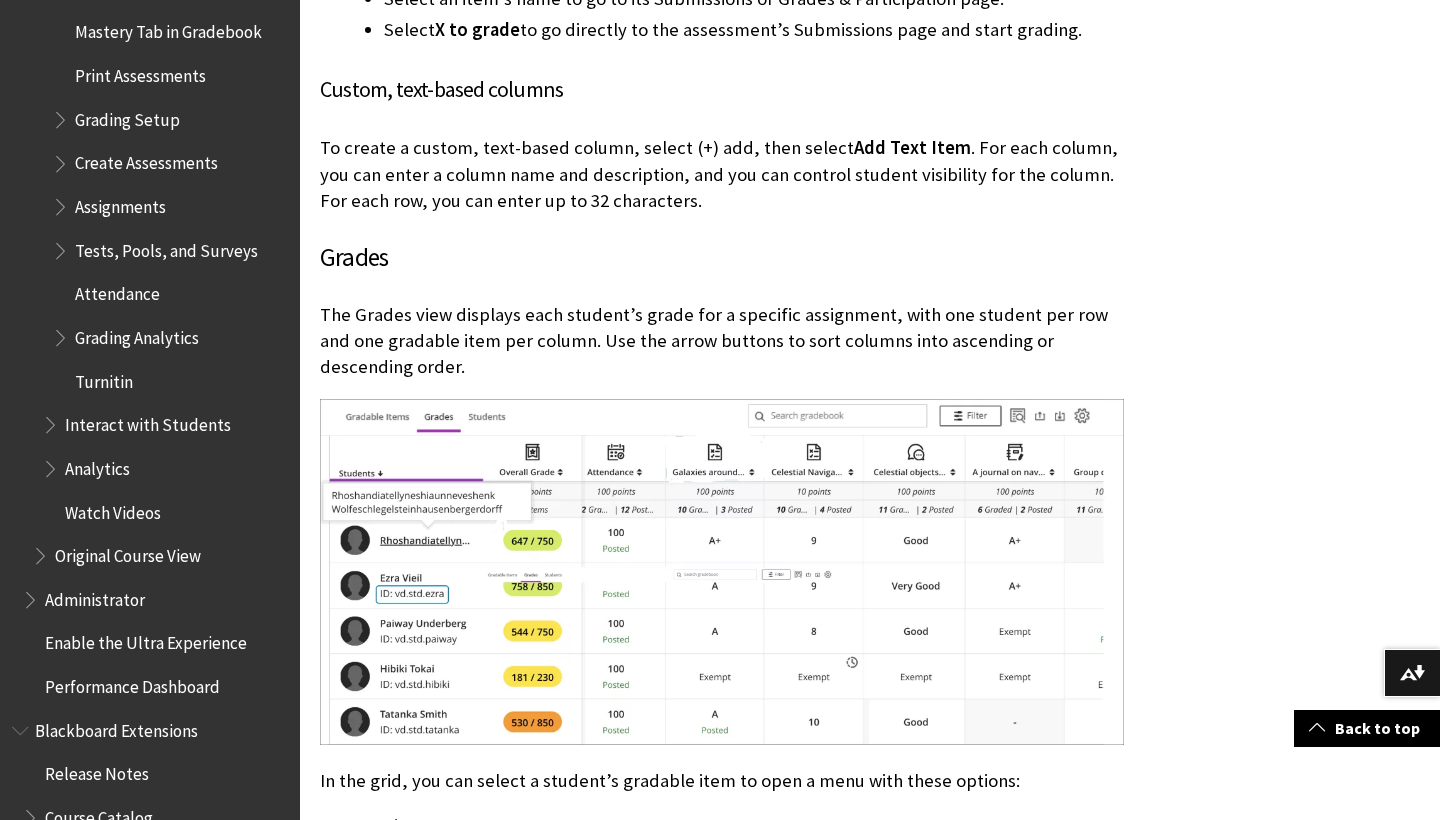 click on "The Grades view displays each student’s grade for a specific assignment, with one student per row and one gradable item per column. Use the arrow buttons to sort columns into ascending or descending order." at bounding box center [722, 341] 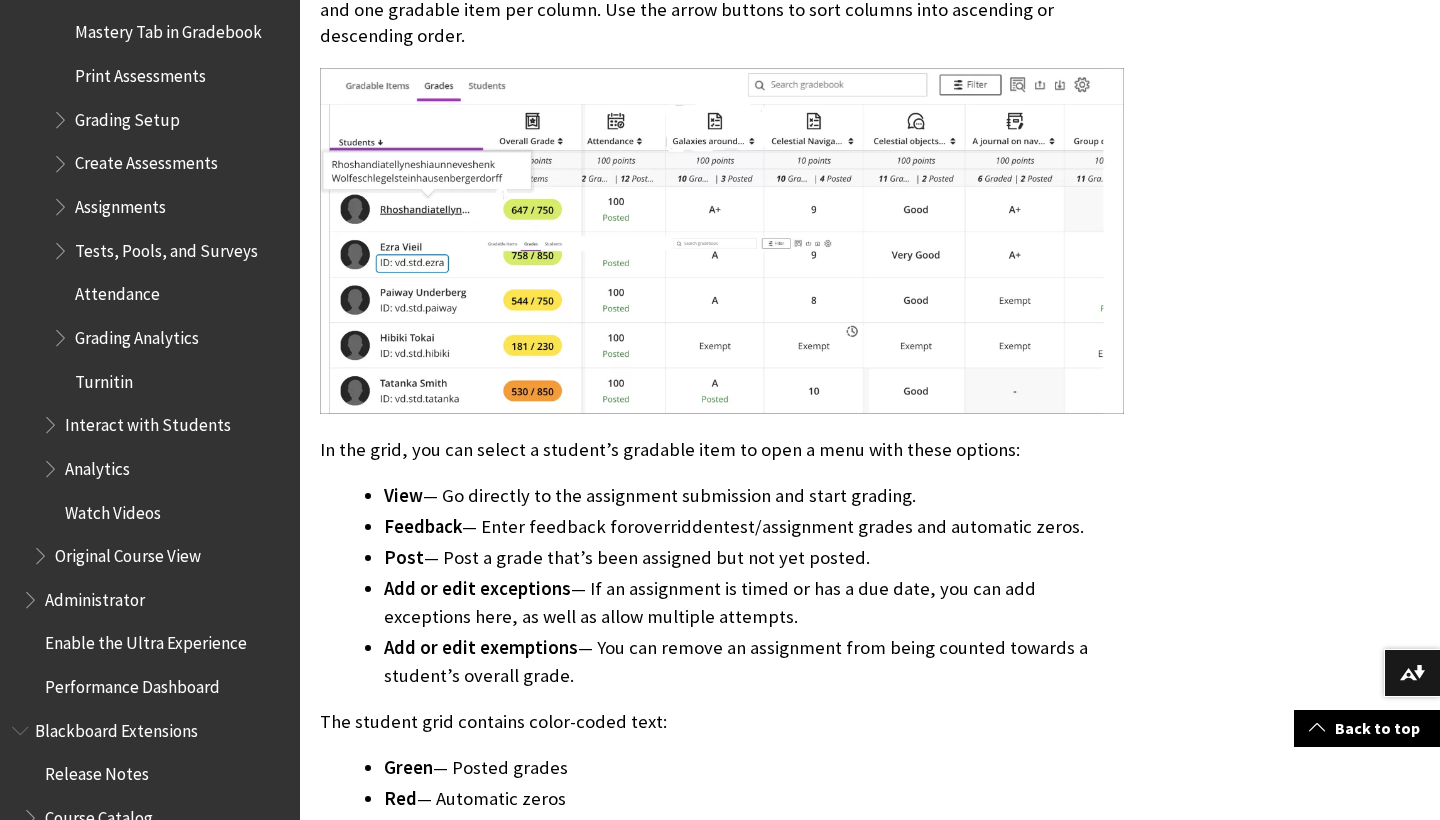 scroll, scrollTop: 3059, scrollLeft: 0, axis: vertical 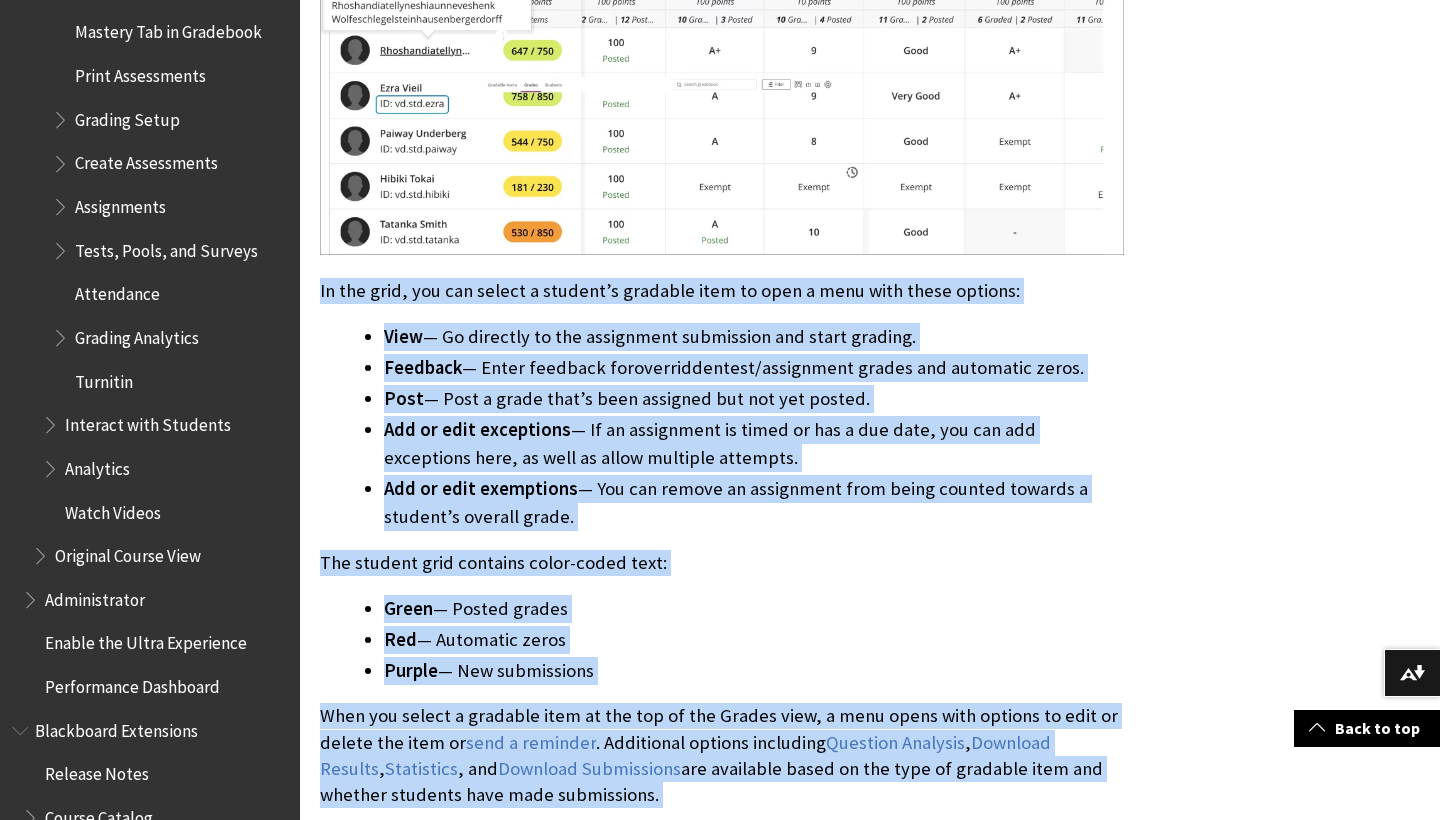 drag, startPoint x: 313, startPoint y: 428, endPoint x: 662, endPoint y: 774, distance: 491.4438 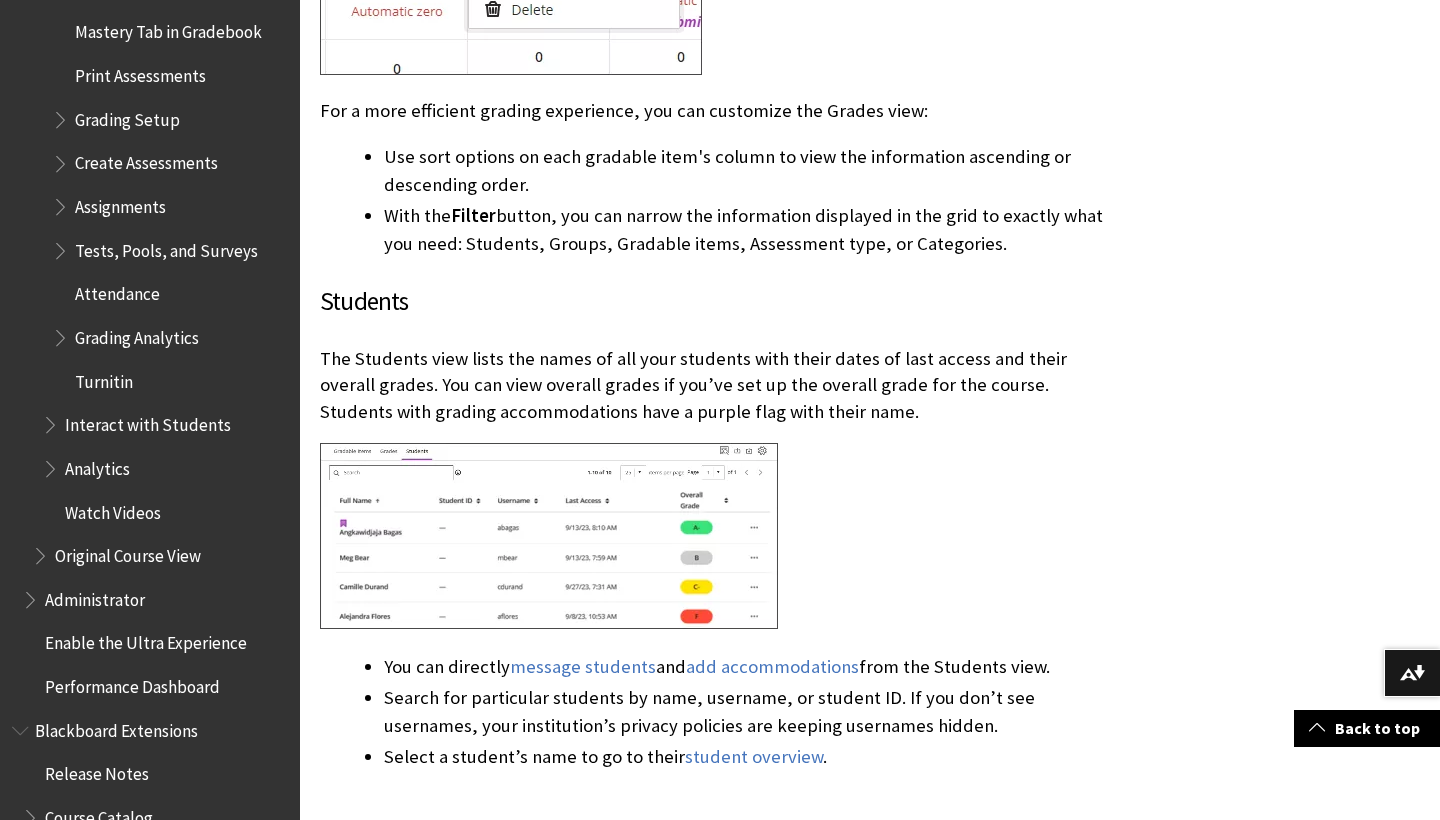 scroll, scrollTop: 4453, scrollLeft: 0, axis: vertical 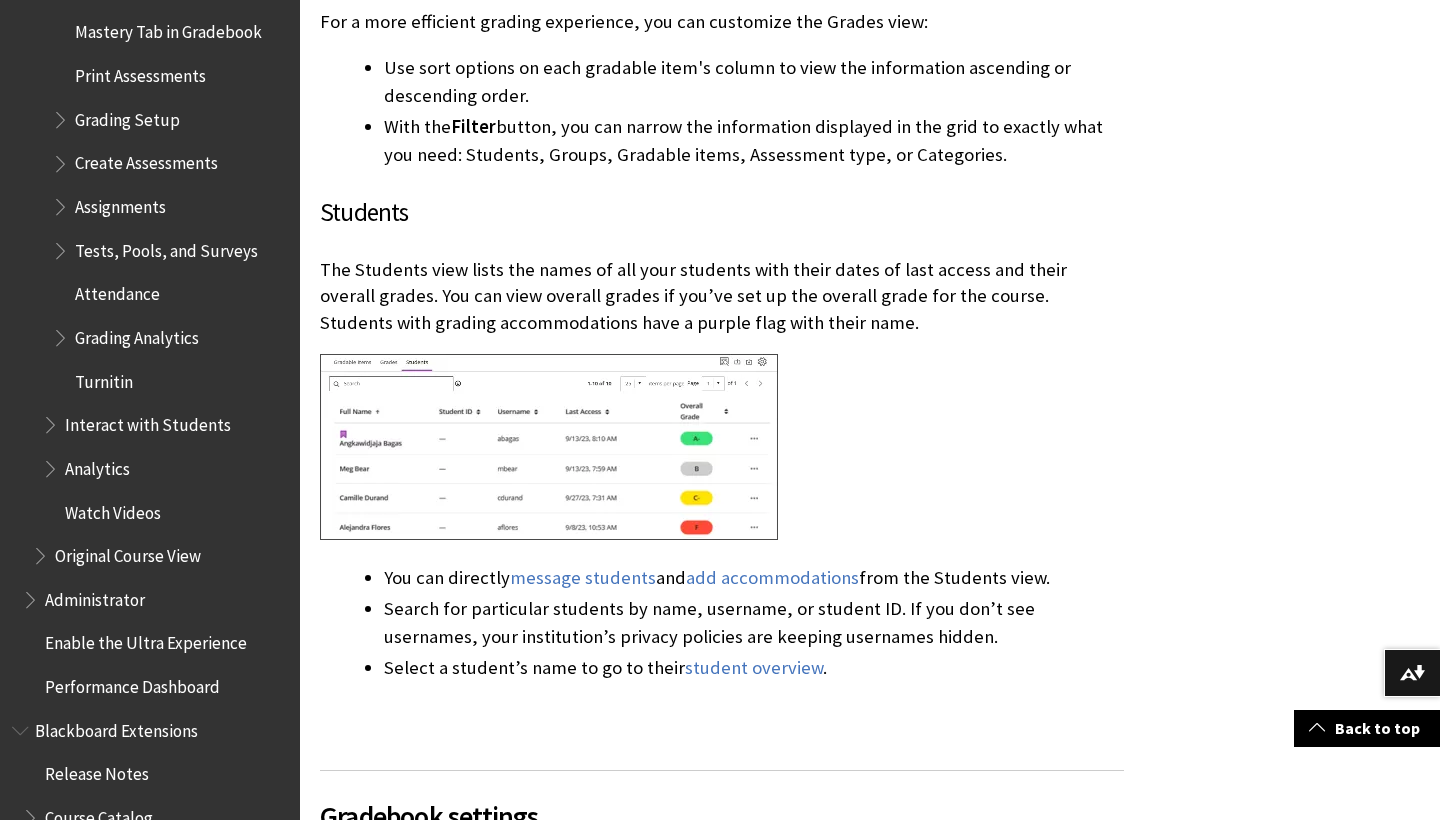 click on "The Students view lists the names of all your students with their dates of last access and their overall grades. You can view overall grades if you’ve set up the overall grade for the course. Students with grading accommodations have a purple flag with their name." at bounding box center [722, 296] 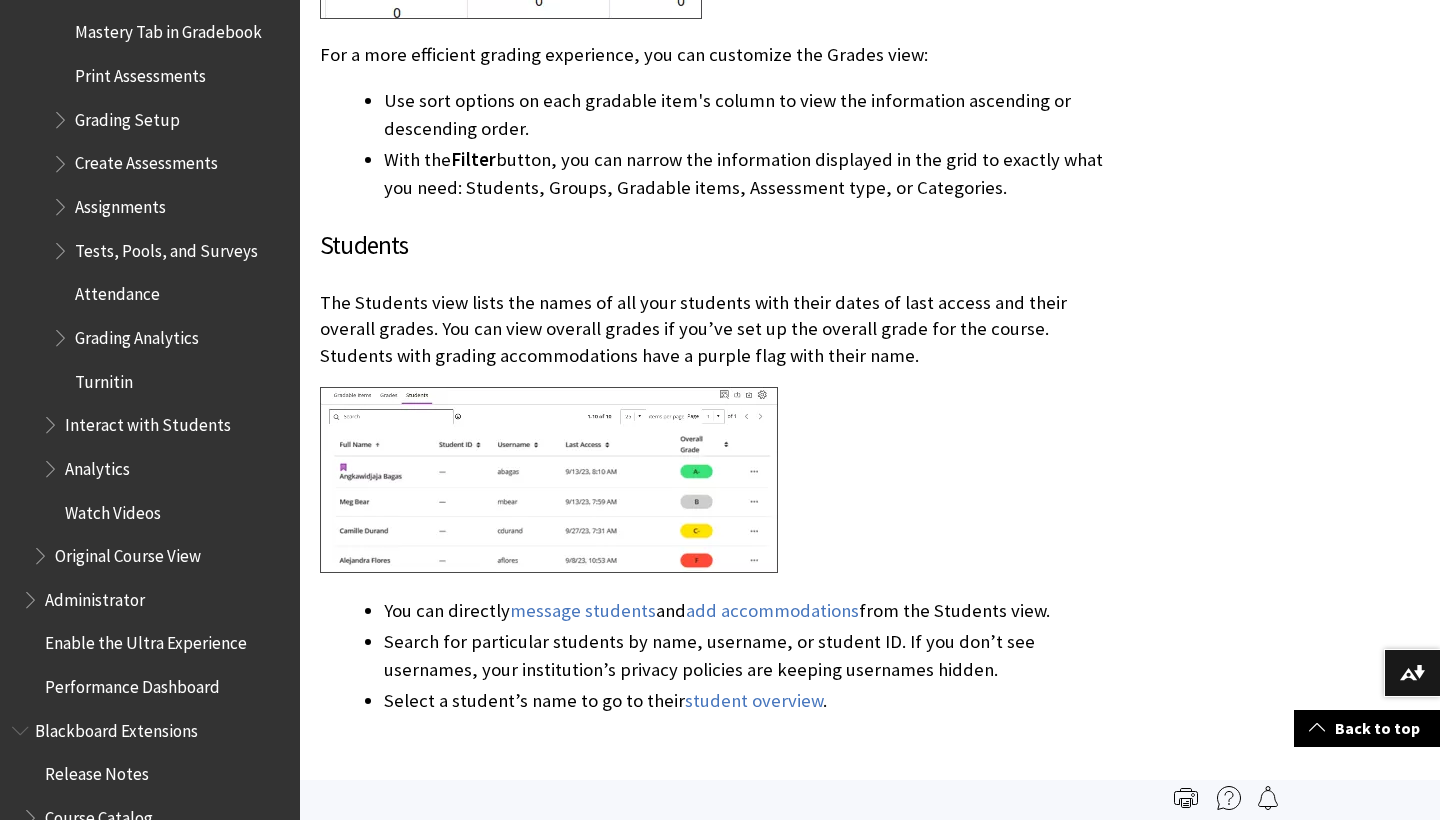 scroll, scrollTop: 4419, scrollLeft: 0, axis: vertical 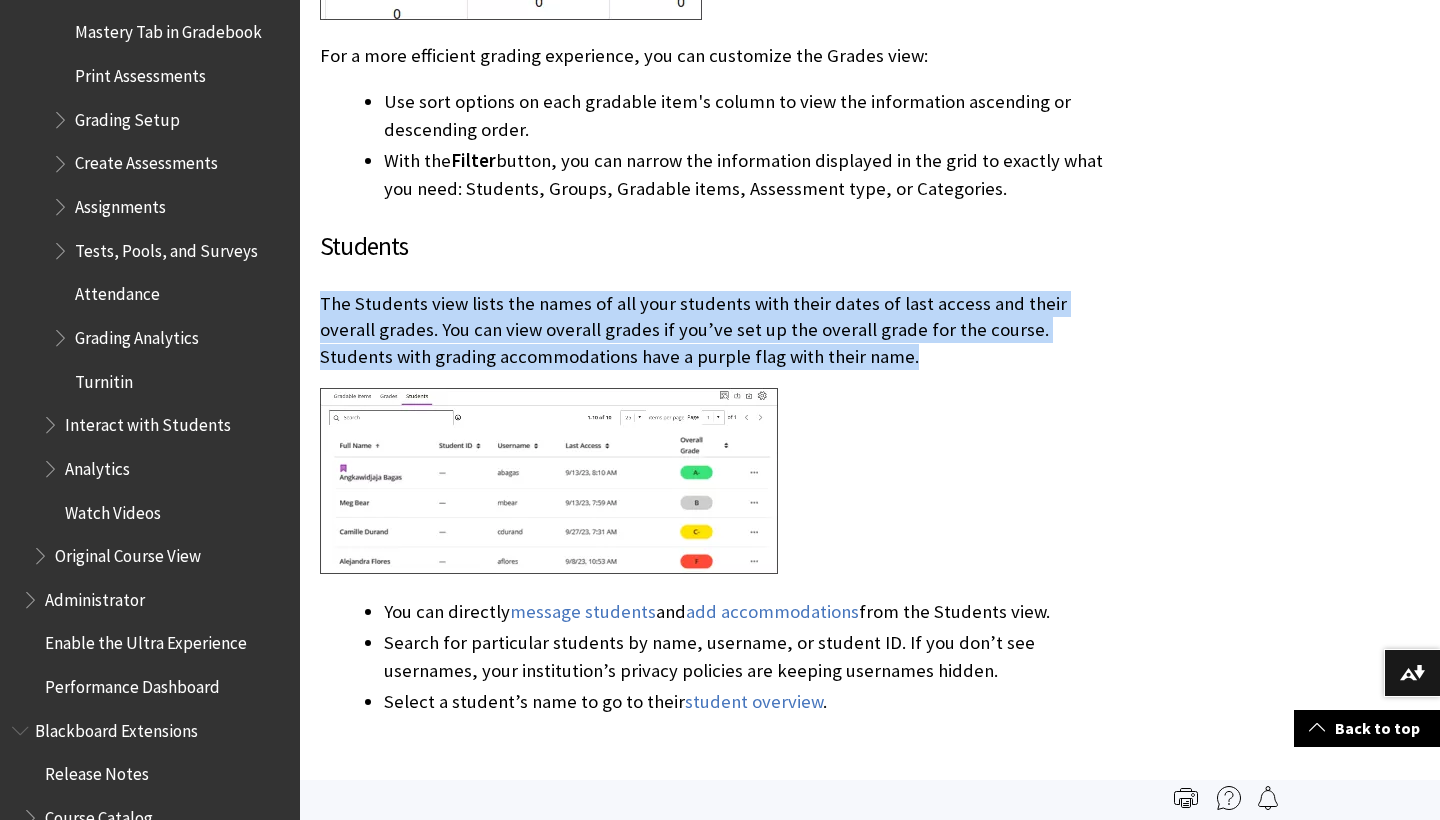 drag, startPoint x: 319, startPoint y: 292, endPoint x: 798, endPoint y: 337, distance: 481.10913 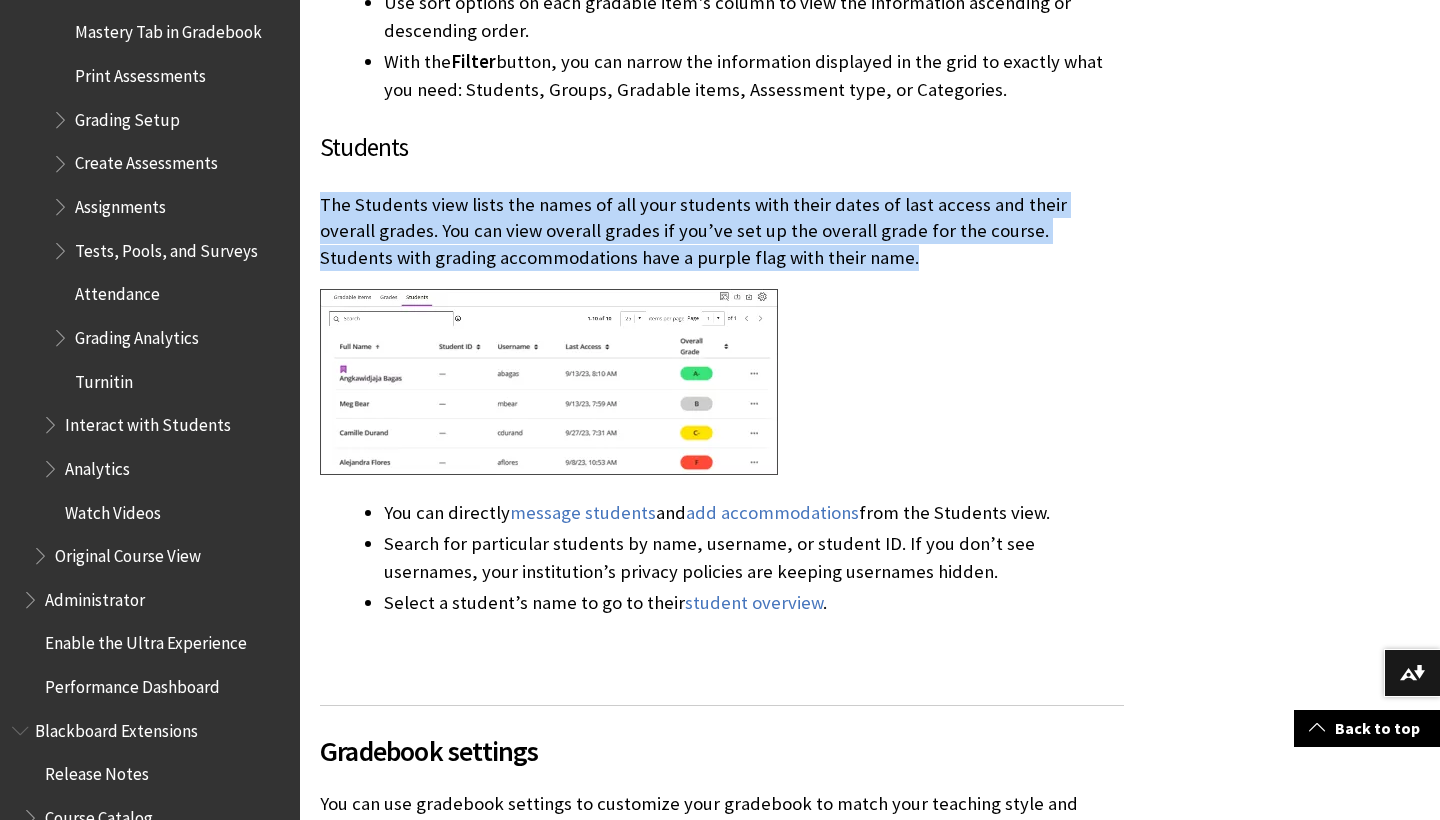 scroll, scrollTop: 4519, scrollLeft: 0, axis: vertical 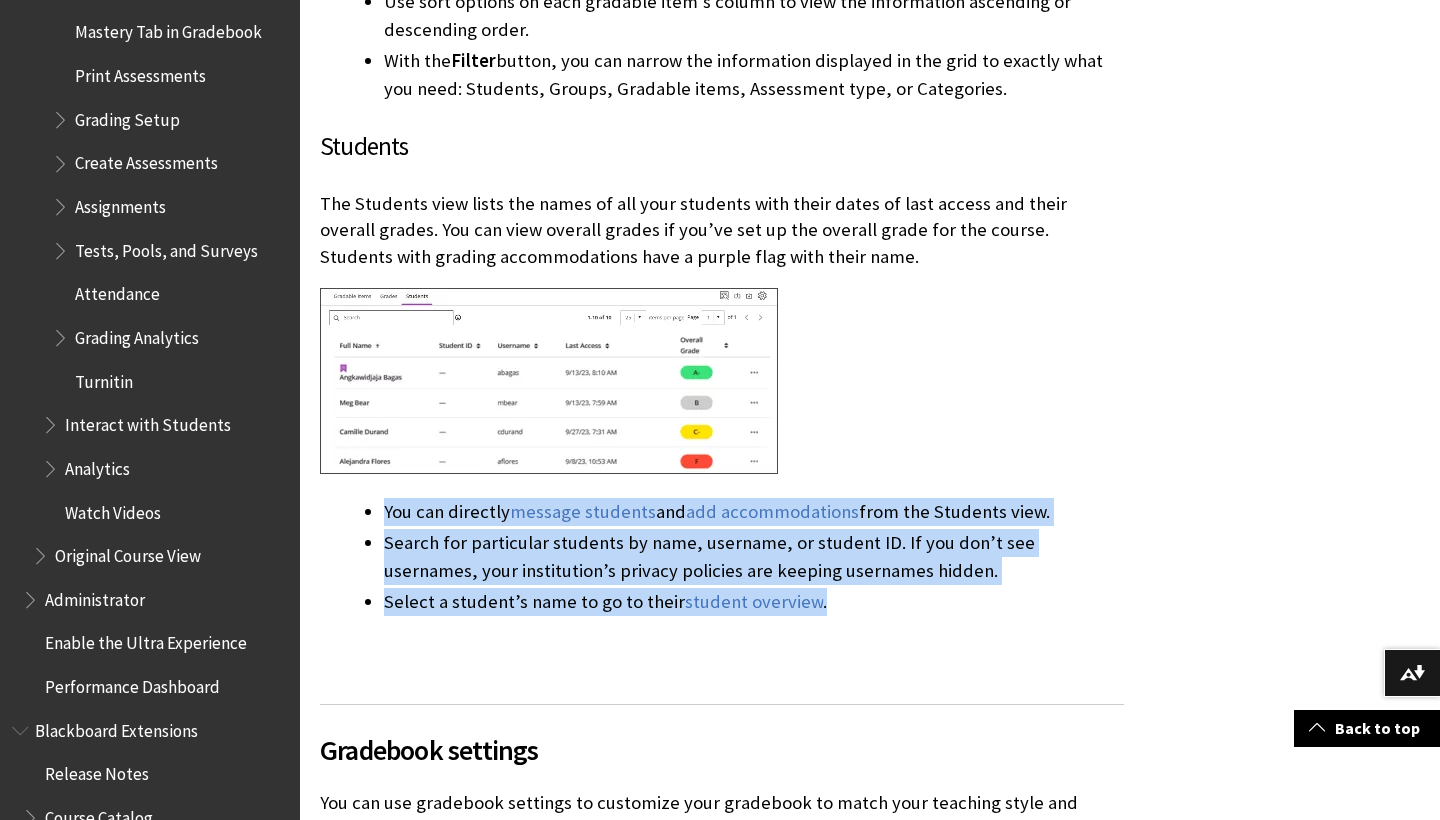 drag, startPoint x: 384, startPoint y: 494, endPoint x: 841, endPoint y: 596, distance: 468.2446 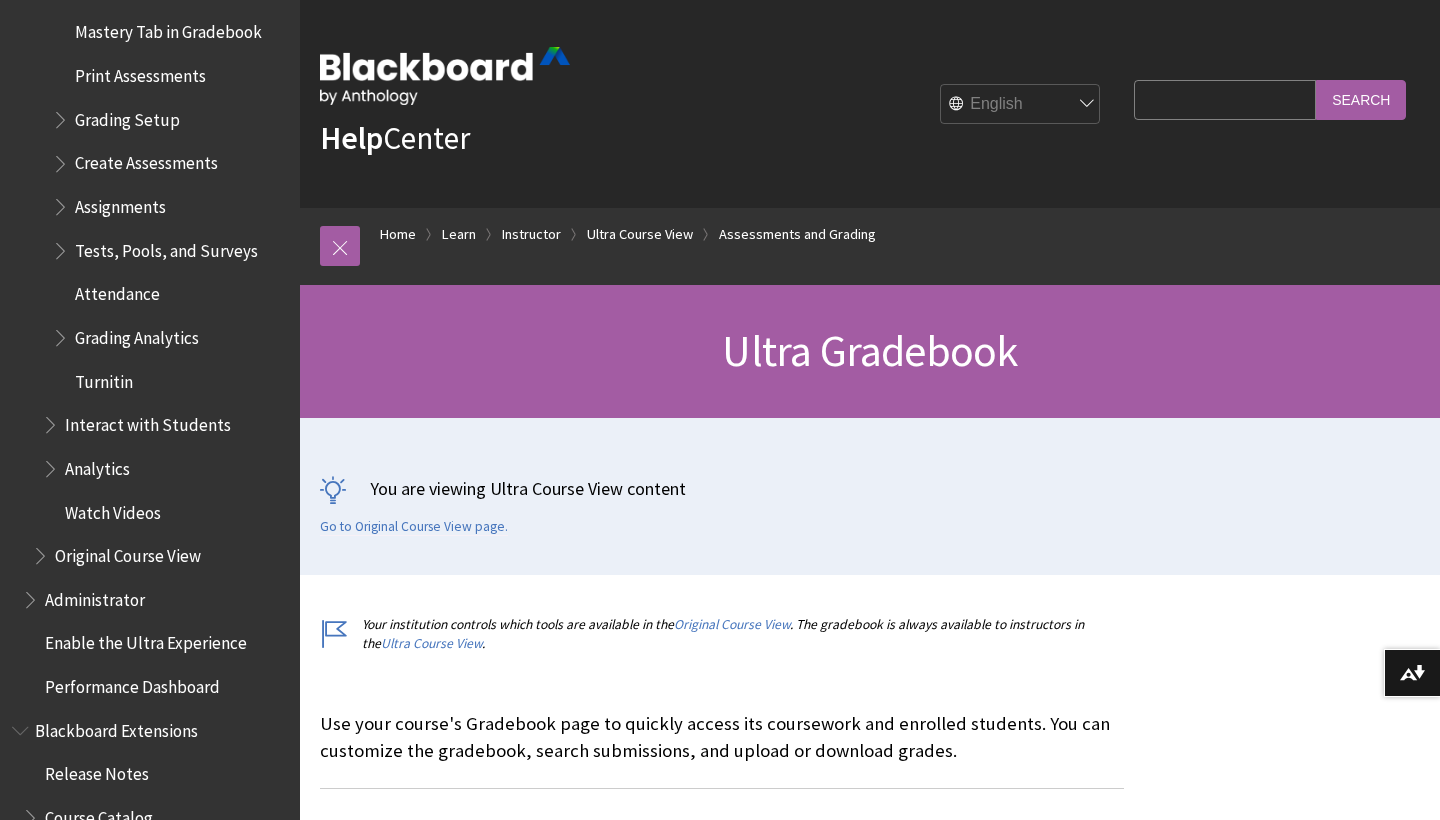 scroll, scrollTop: -1, scrollLeft: 0, axis: vertical 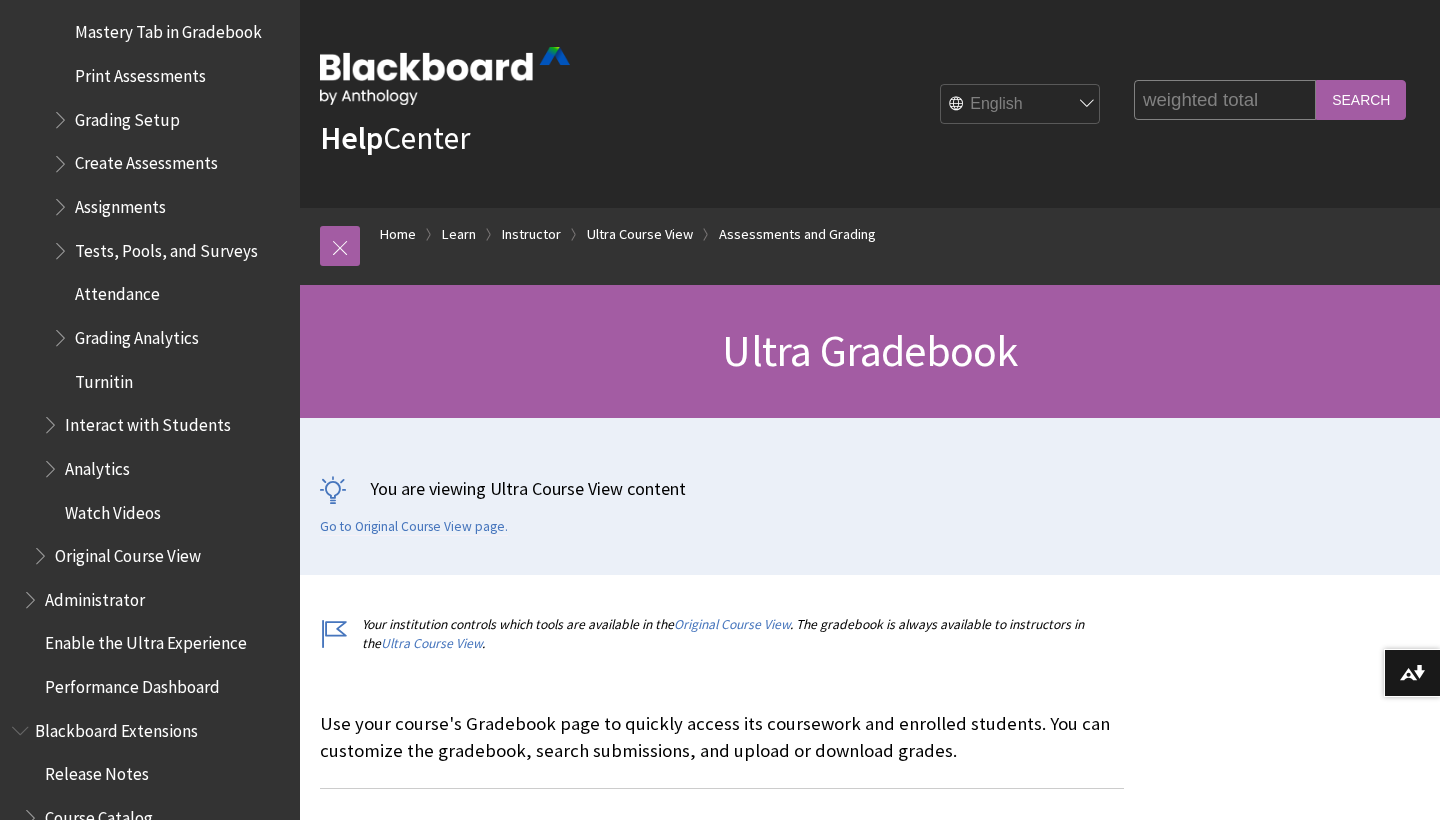 type on "weighted total" 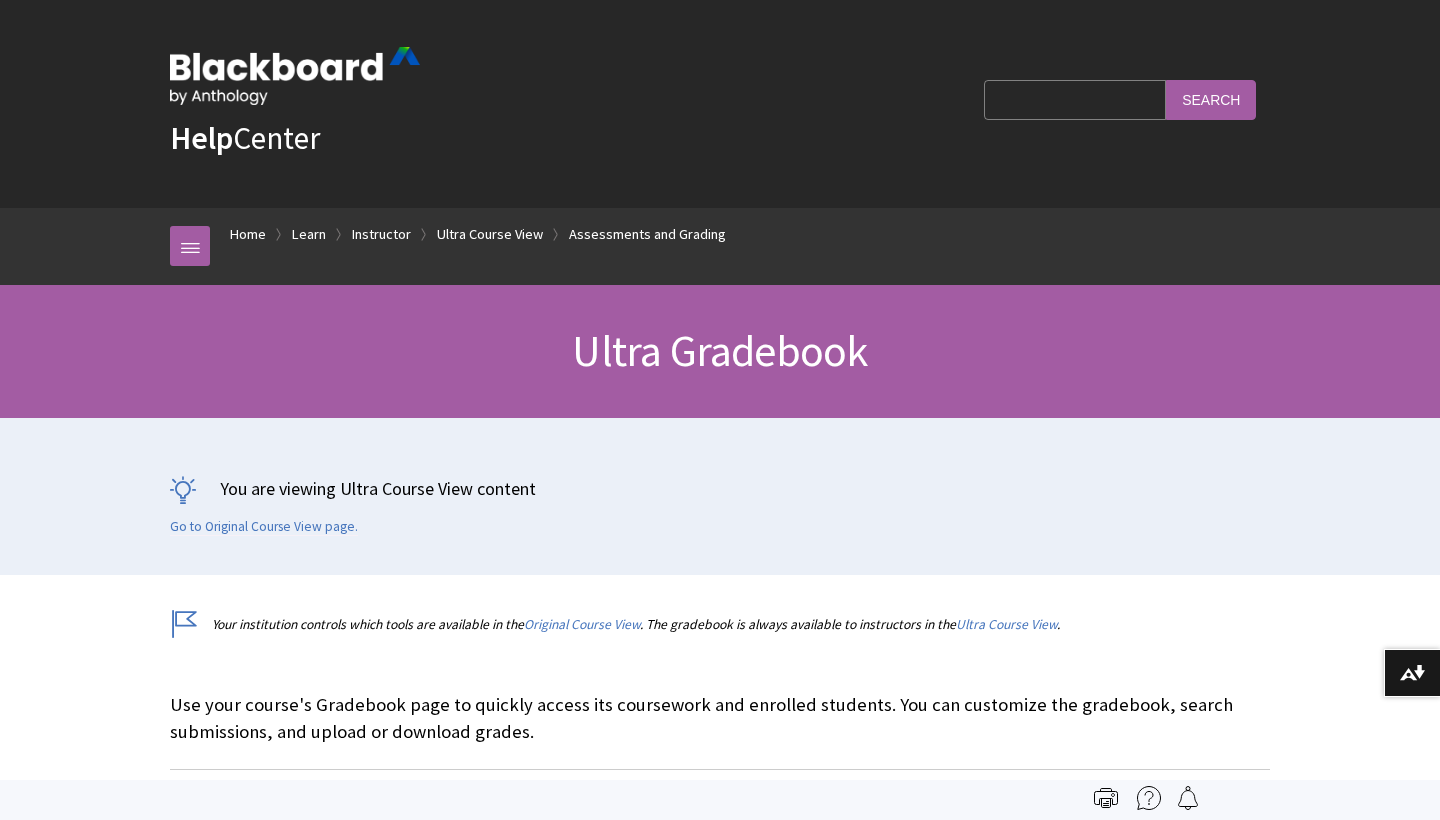scroll, scrollTop: 572, scrollLeft: 0, axis: vertical 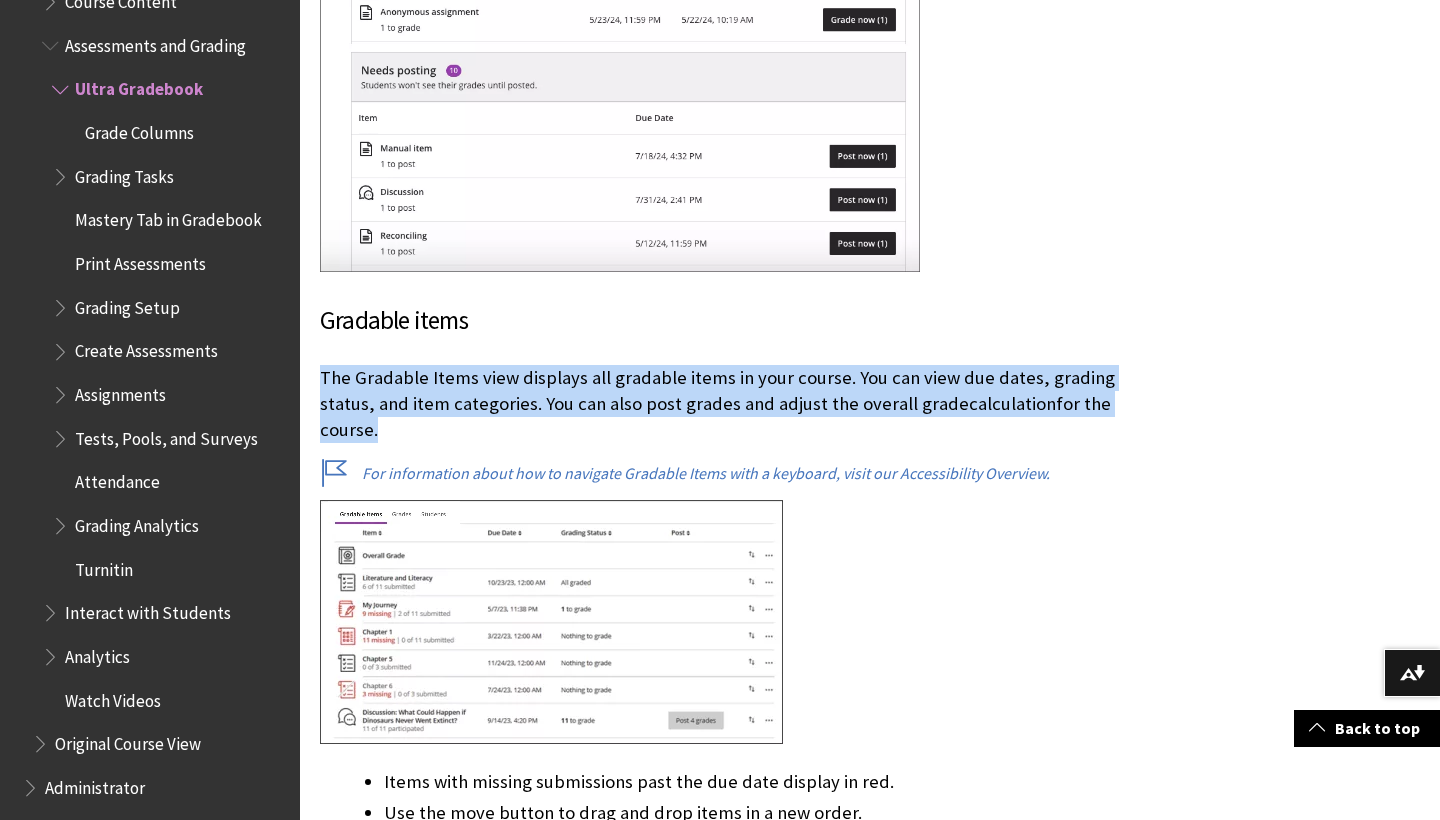drag, startPoint x: 389, startPoint y: 419, endPoint x: 322, endPoint y: 369, distance: 83.60024 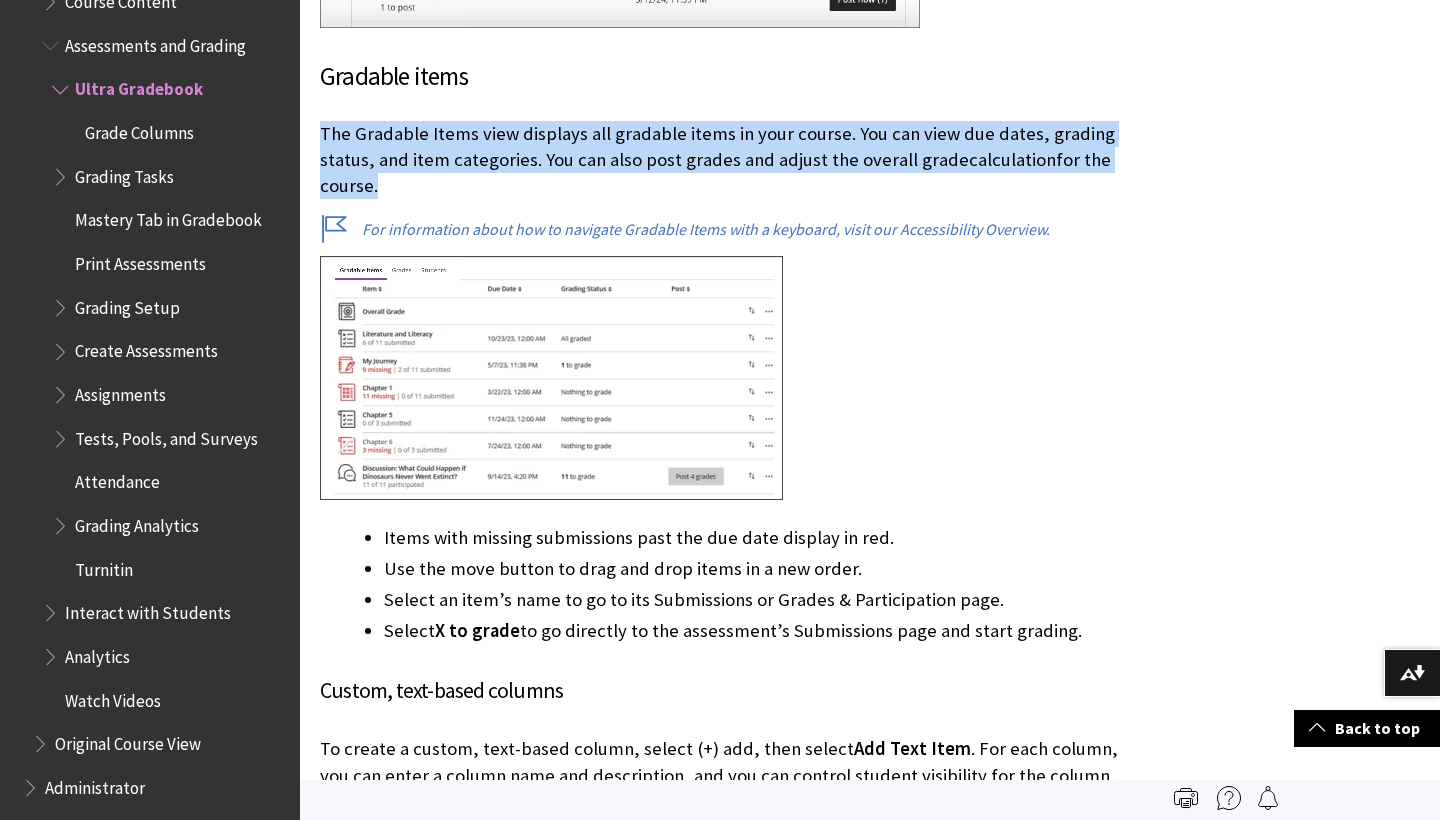 scroll, scrollTop: 2086, scrollLeft: 0, axis: vertical 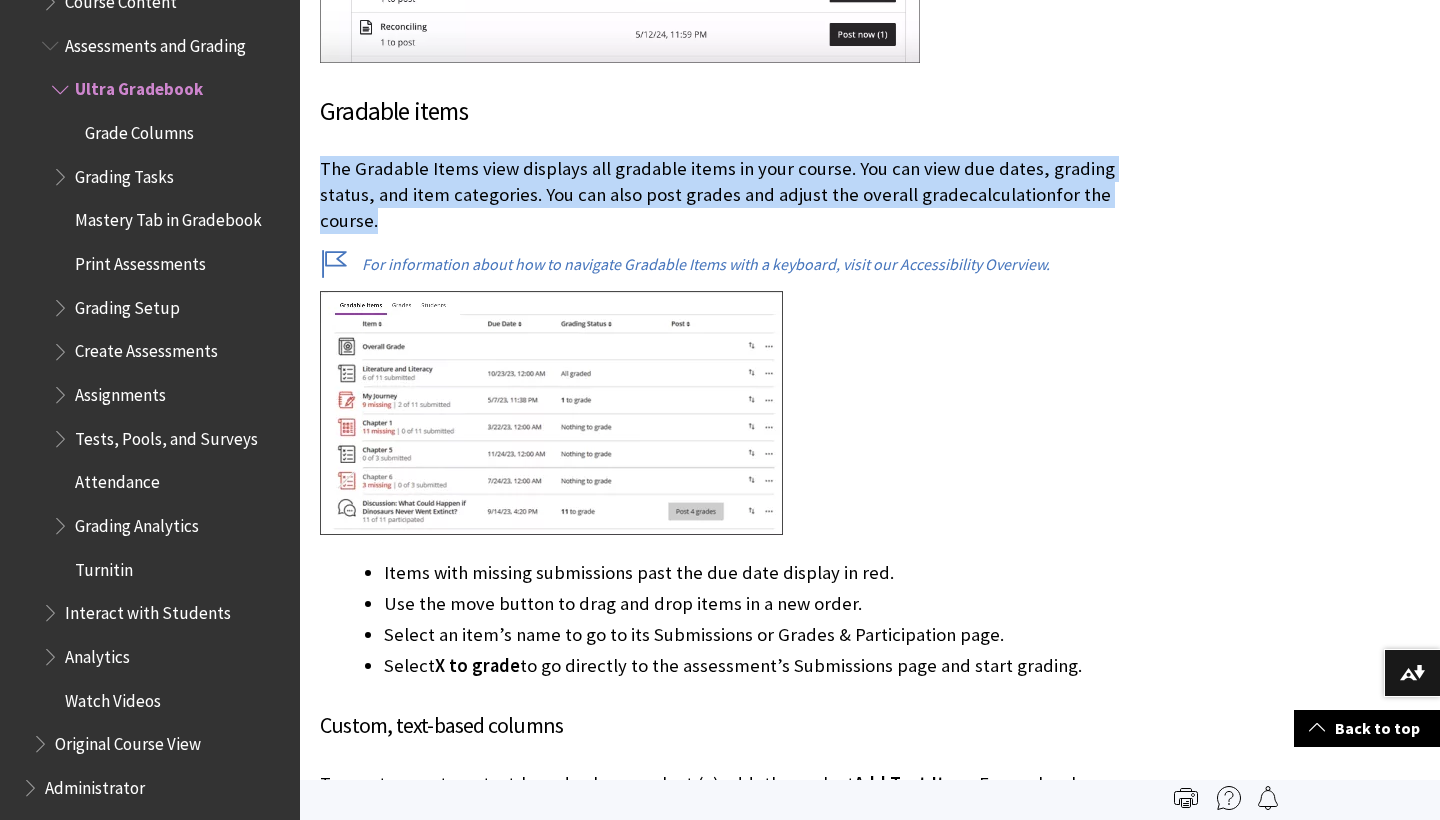 click on "The Gradable Items view displays all gradable items in your course. You can view due dates, grading status, and item categories. You can also post grades and adjust the overall grade  calculation  for the course." at bounding box center [722, 195] 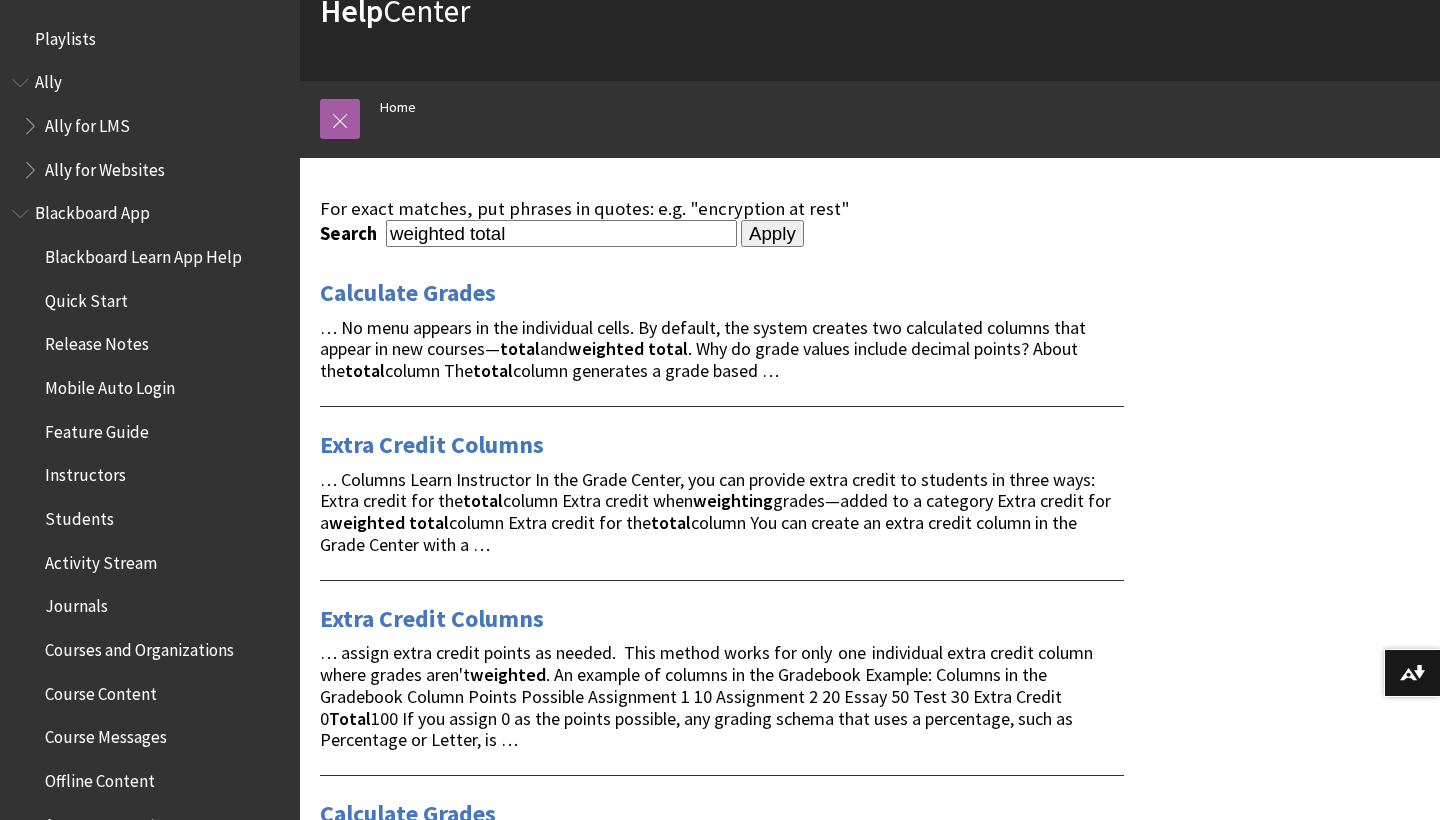 scroll, scrollTop: 158, scrollLeft: 0, axis: vertical 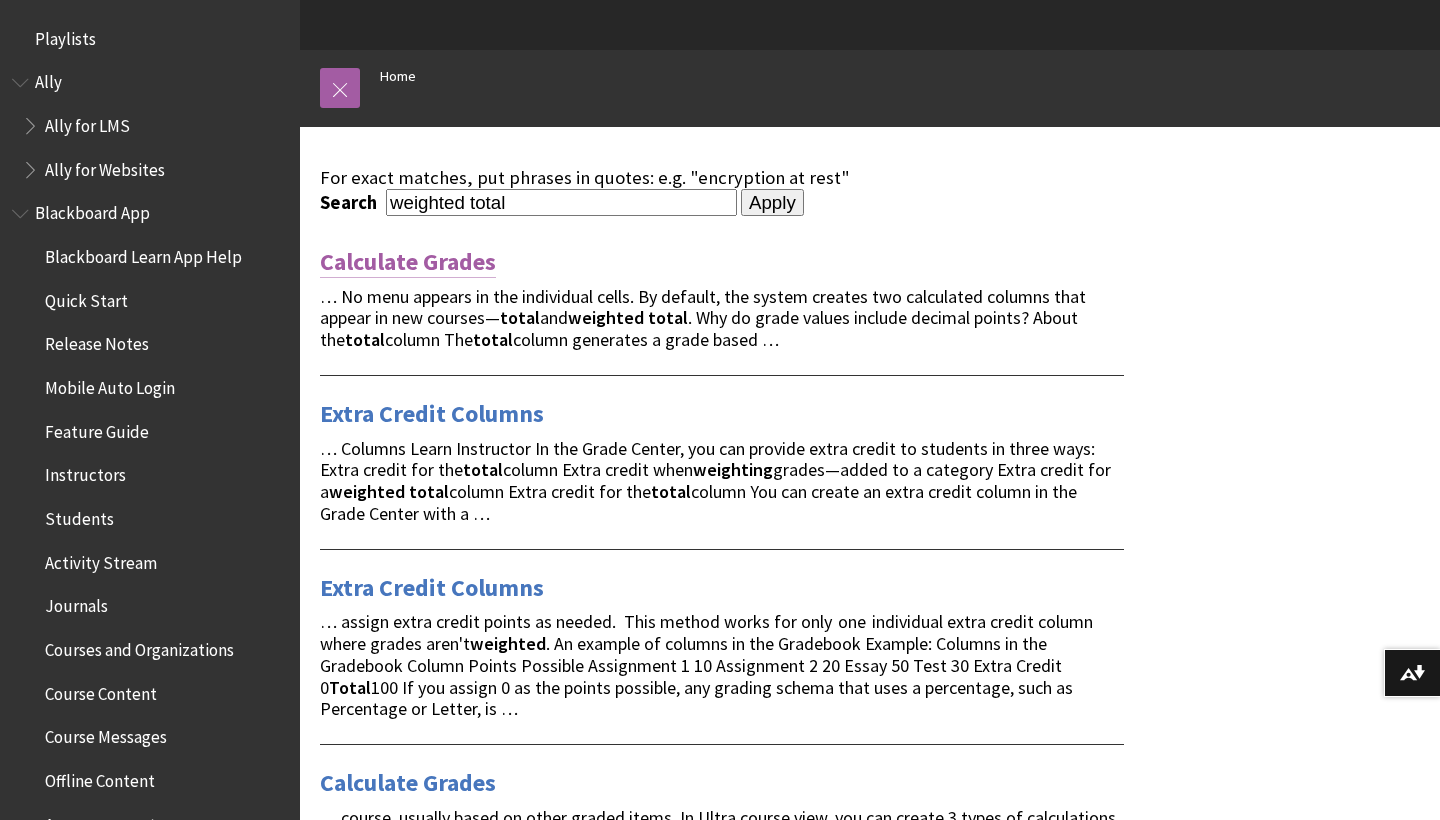 click on "Calculate Grades" at bounding box center [408, 262] 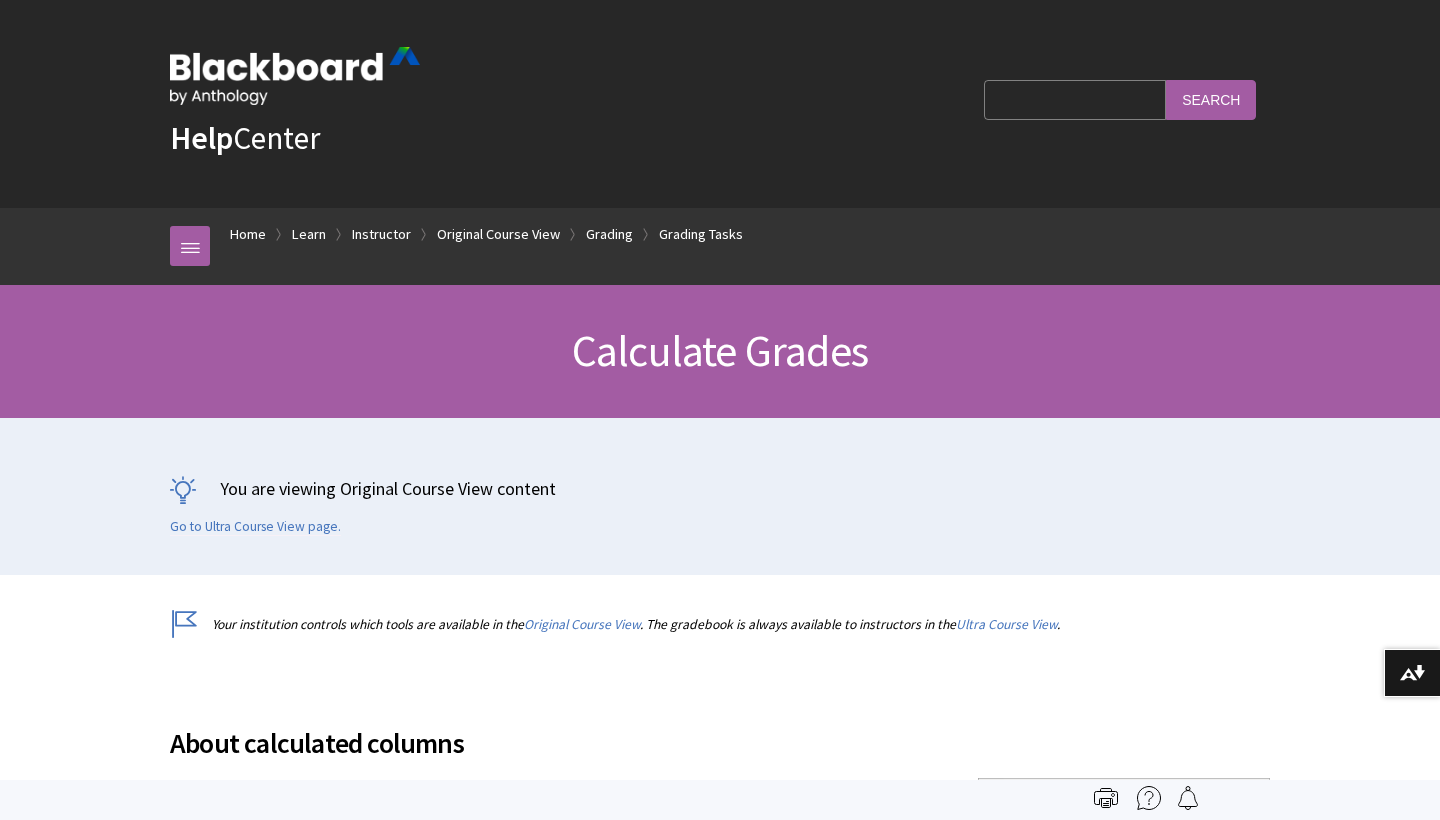 scroll, scrollTop: 517, scrollLeft: 0, axis: vertical 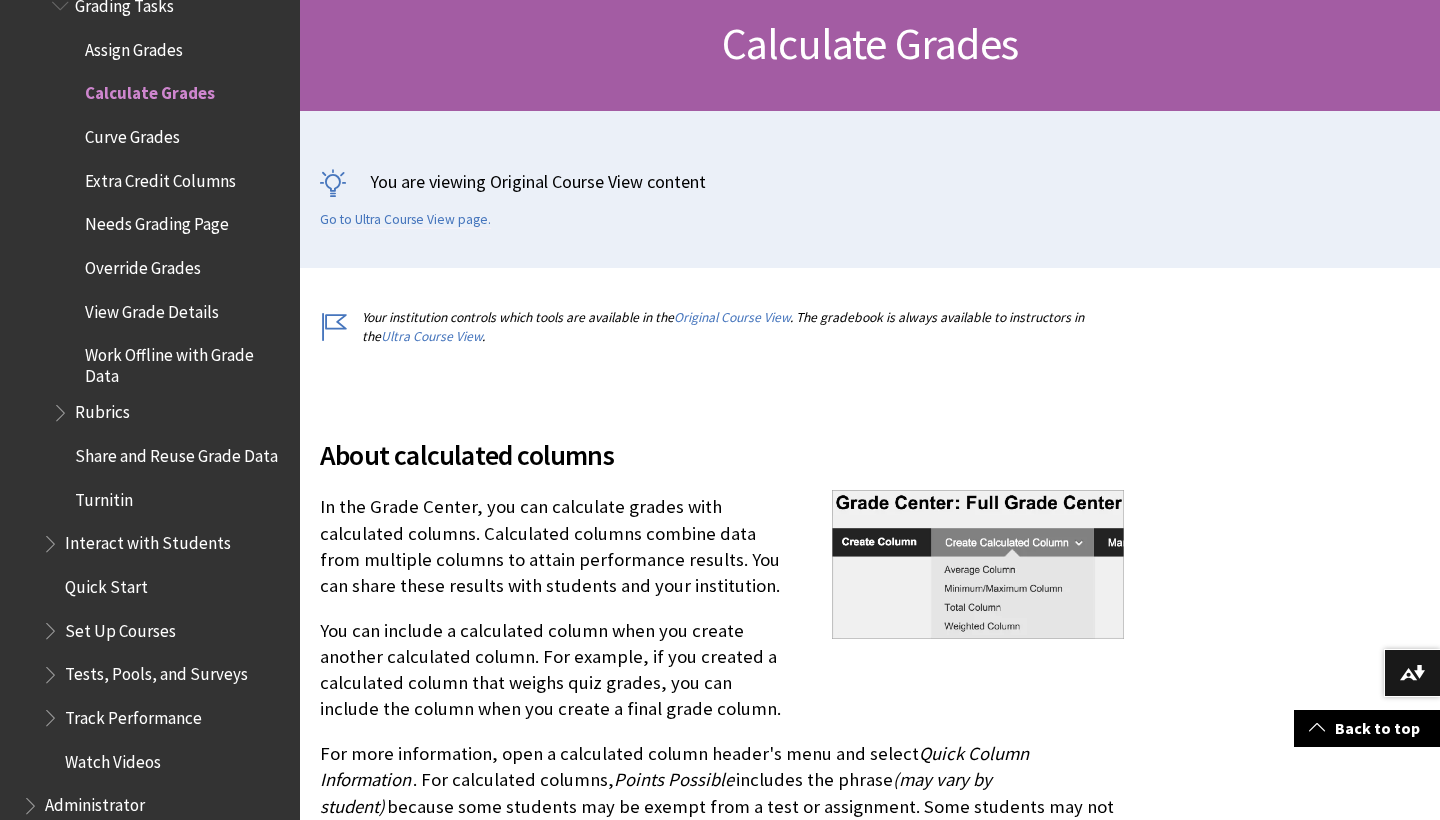 click on "You are viewing Original Course View content
Go to Ultra Course View page." at bounding box center [870, 189] 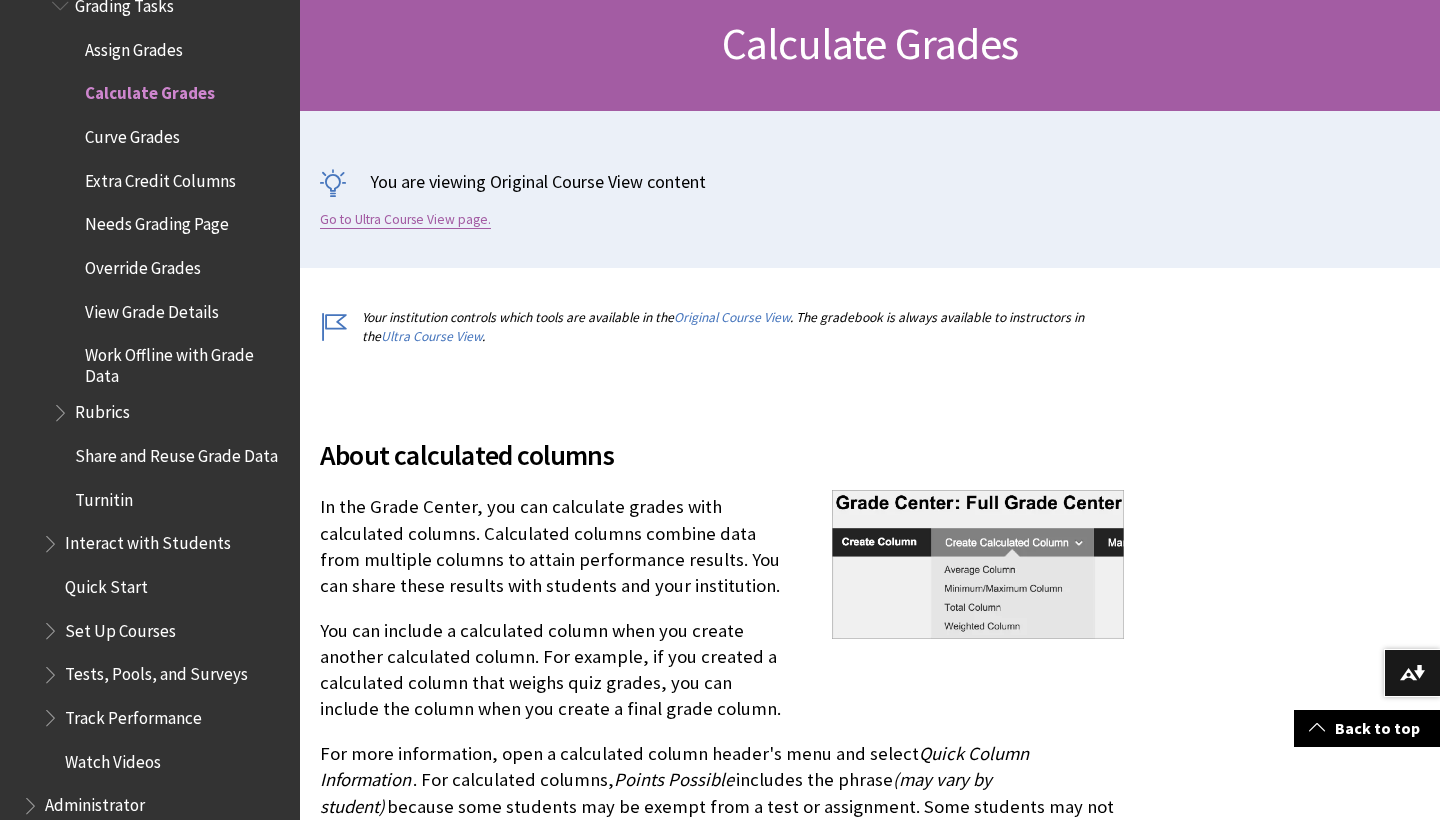 click on "Go to Ultra Course View page." at bounding box center [405, 220] 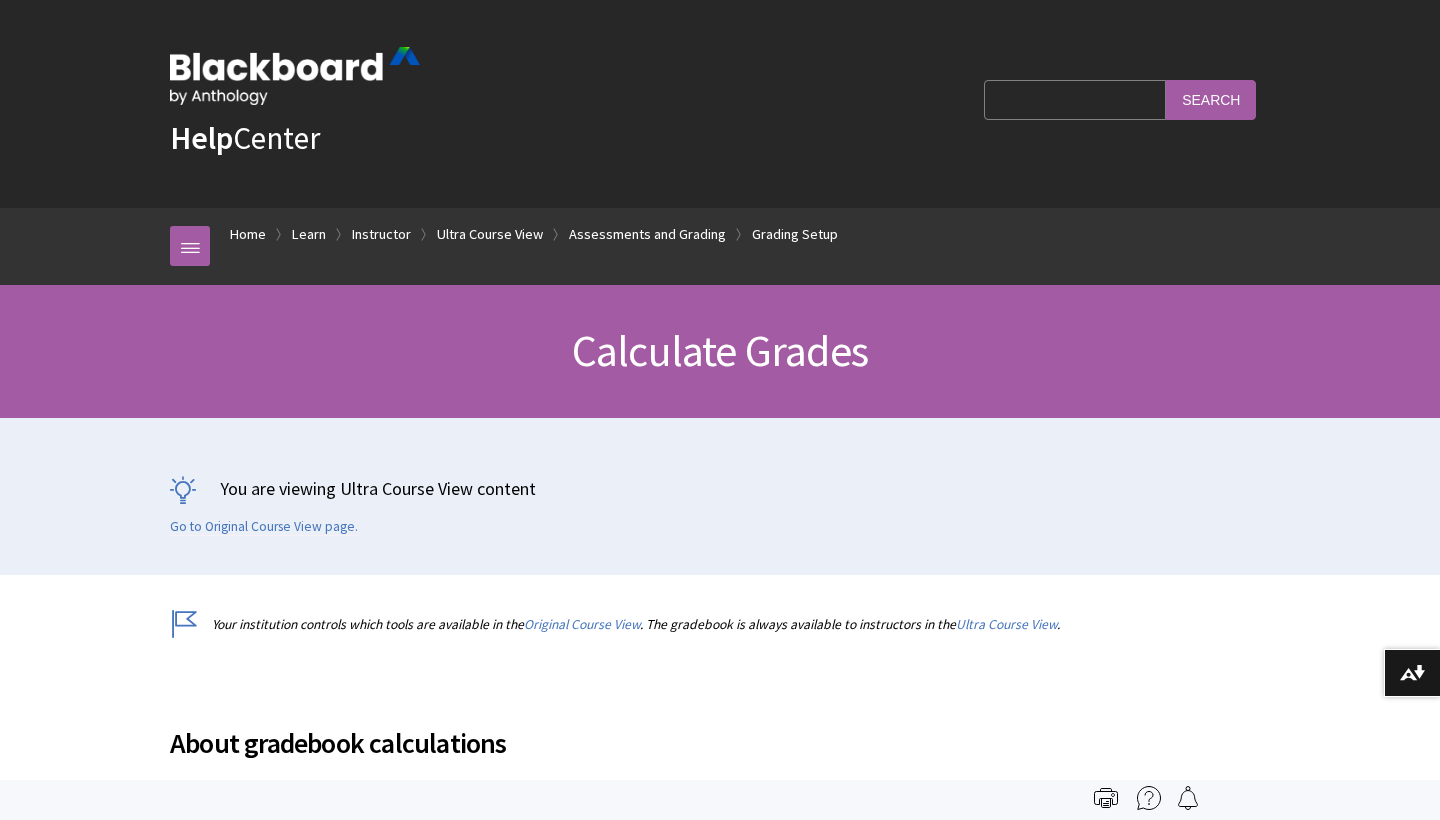 scroll, scrollTop: 223, scrollLeft: 0, axis: vertical 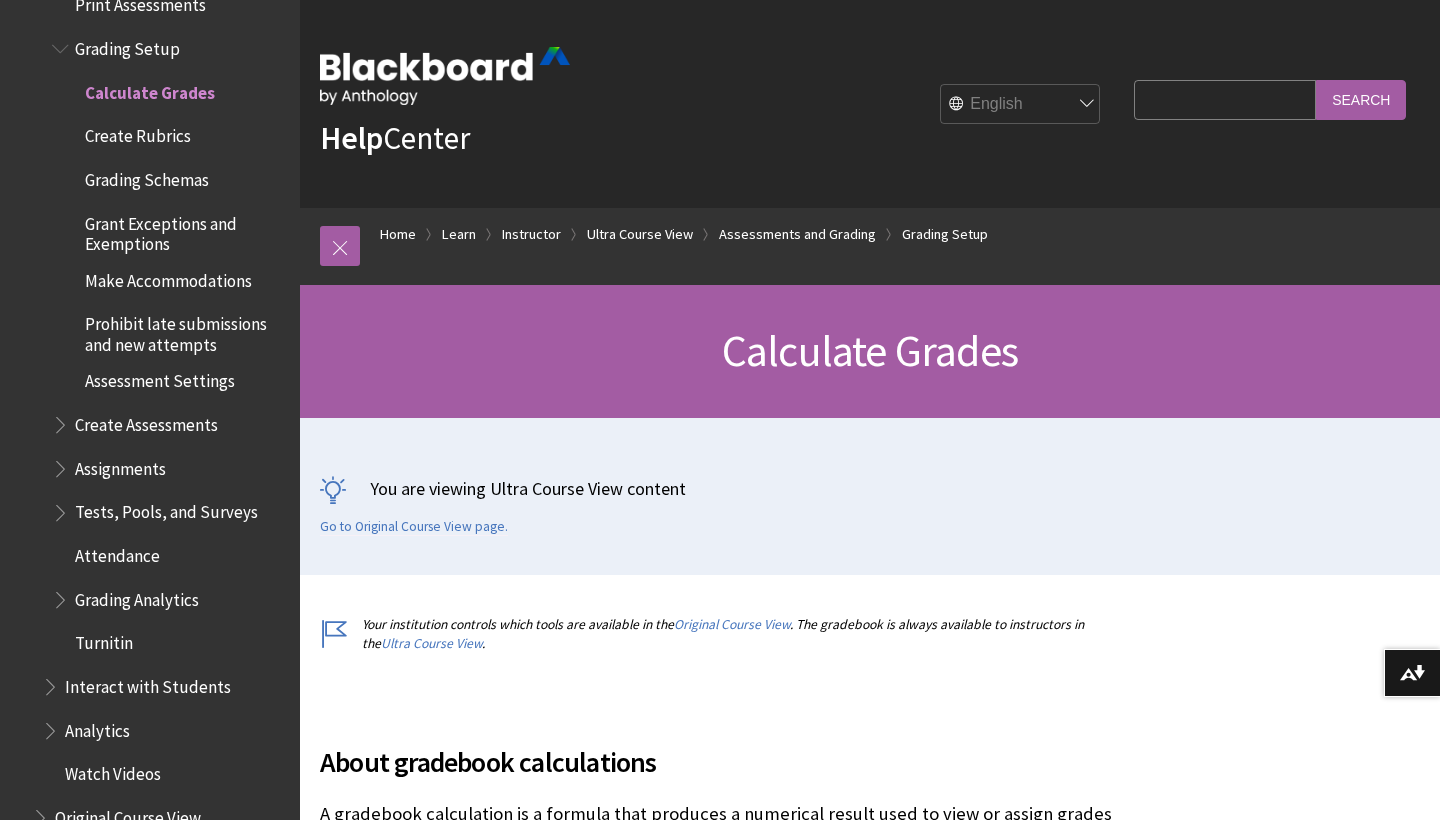 click on "Search Query" at bounding box center (1225, 99) 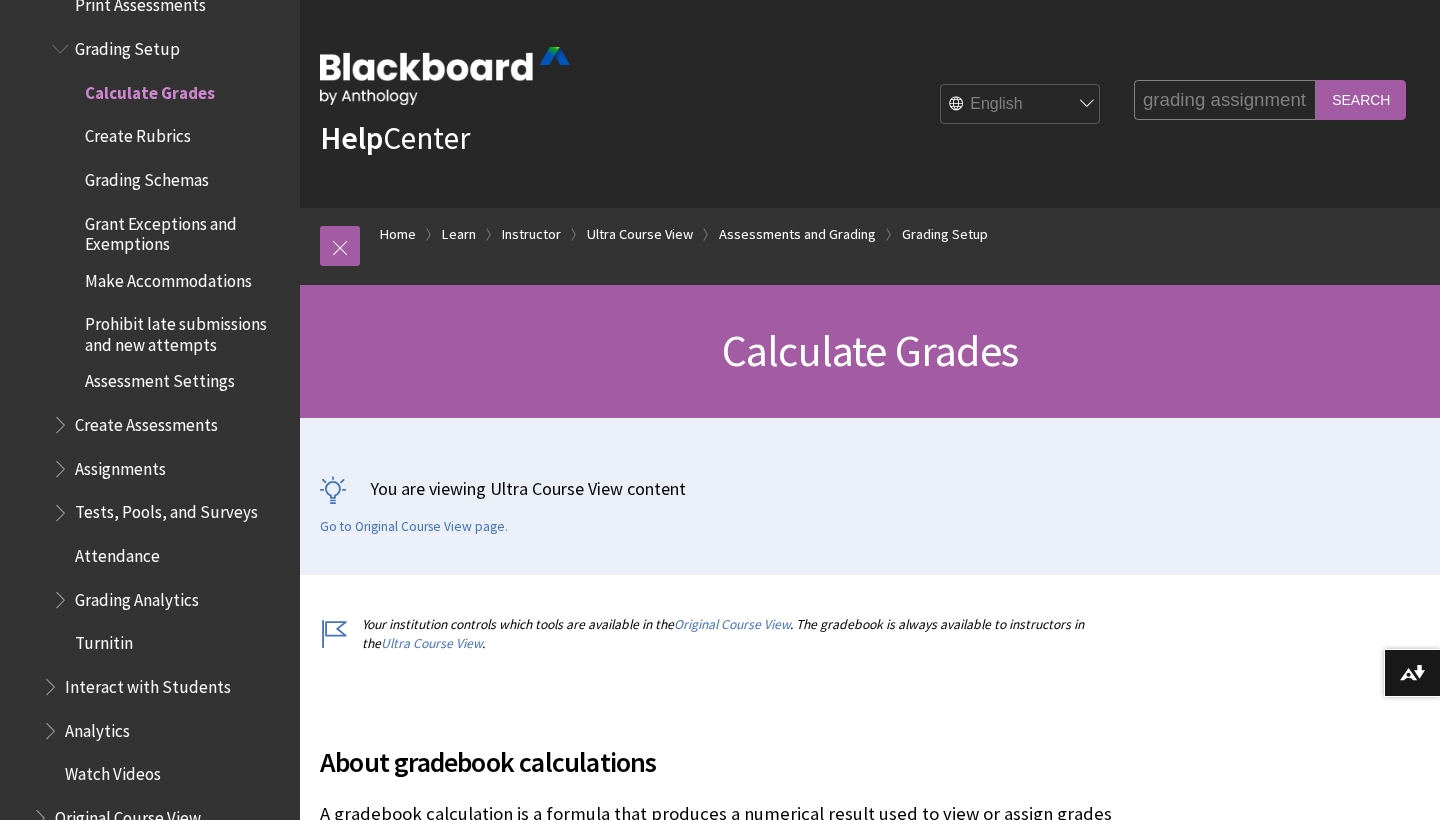 type on "grading assignment" 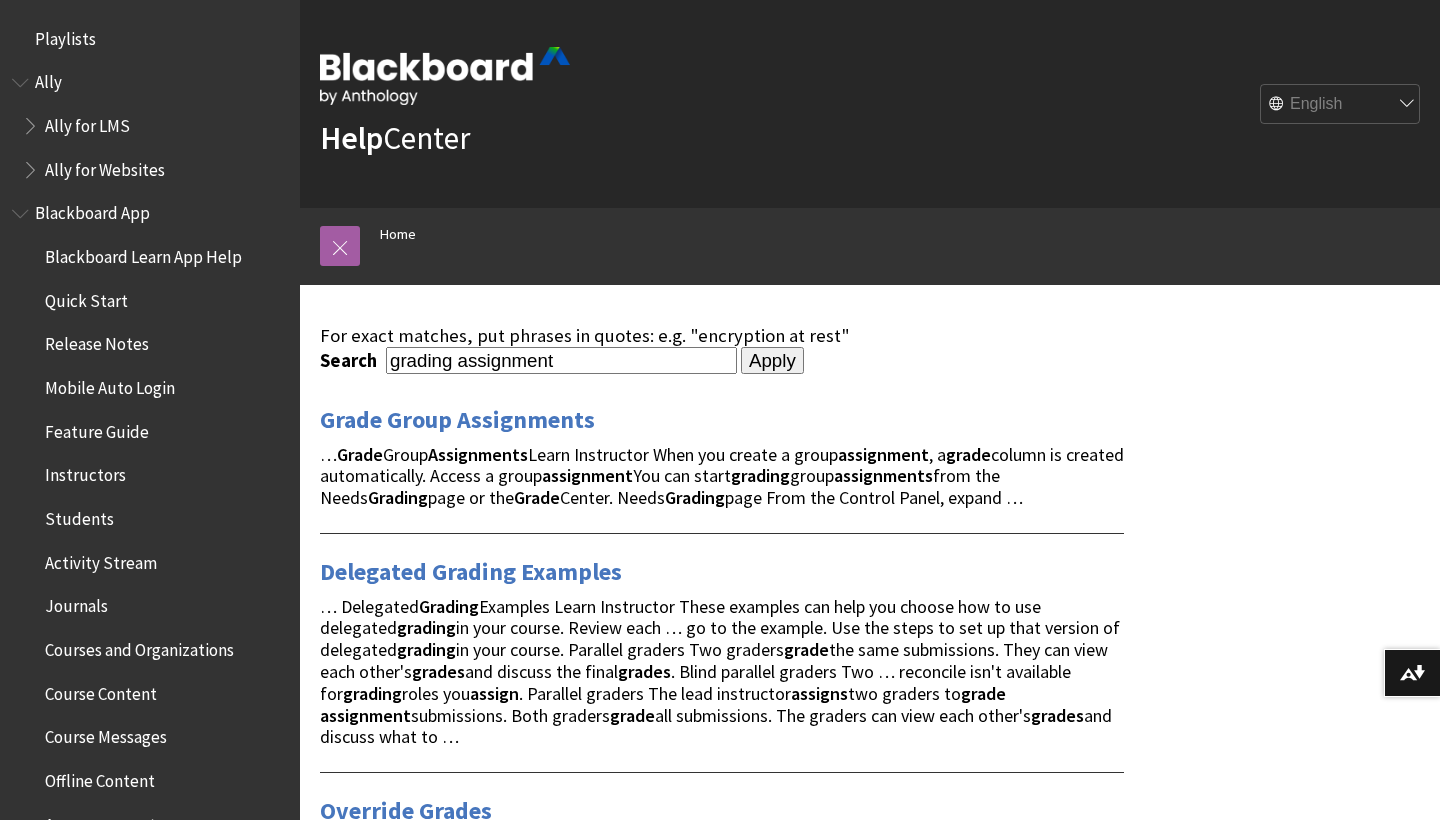 scroll, scrollTop: 0, scrollLeft: 0, axis: both 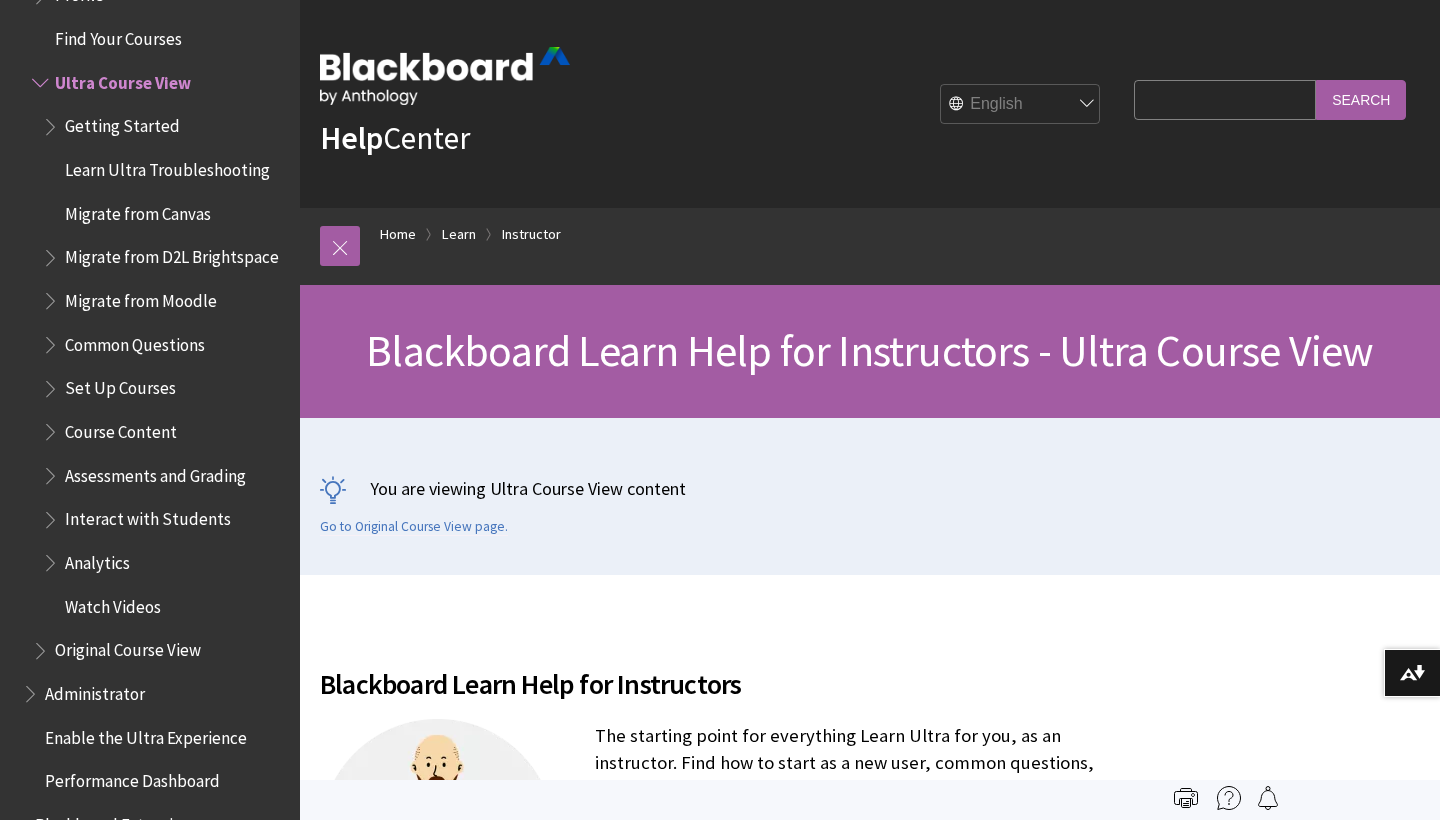 click on "Search Query" at bounding box center [1225, 99] 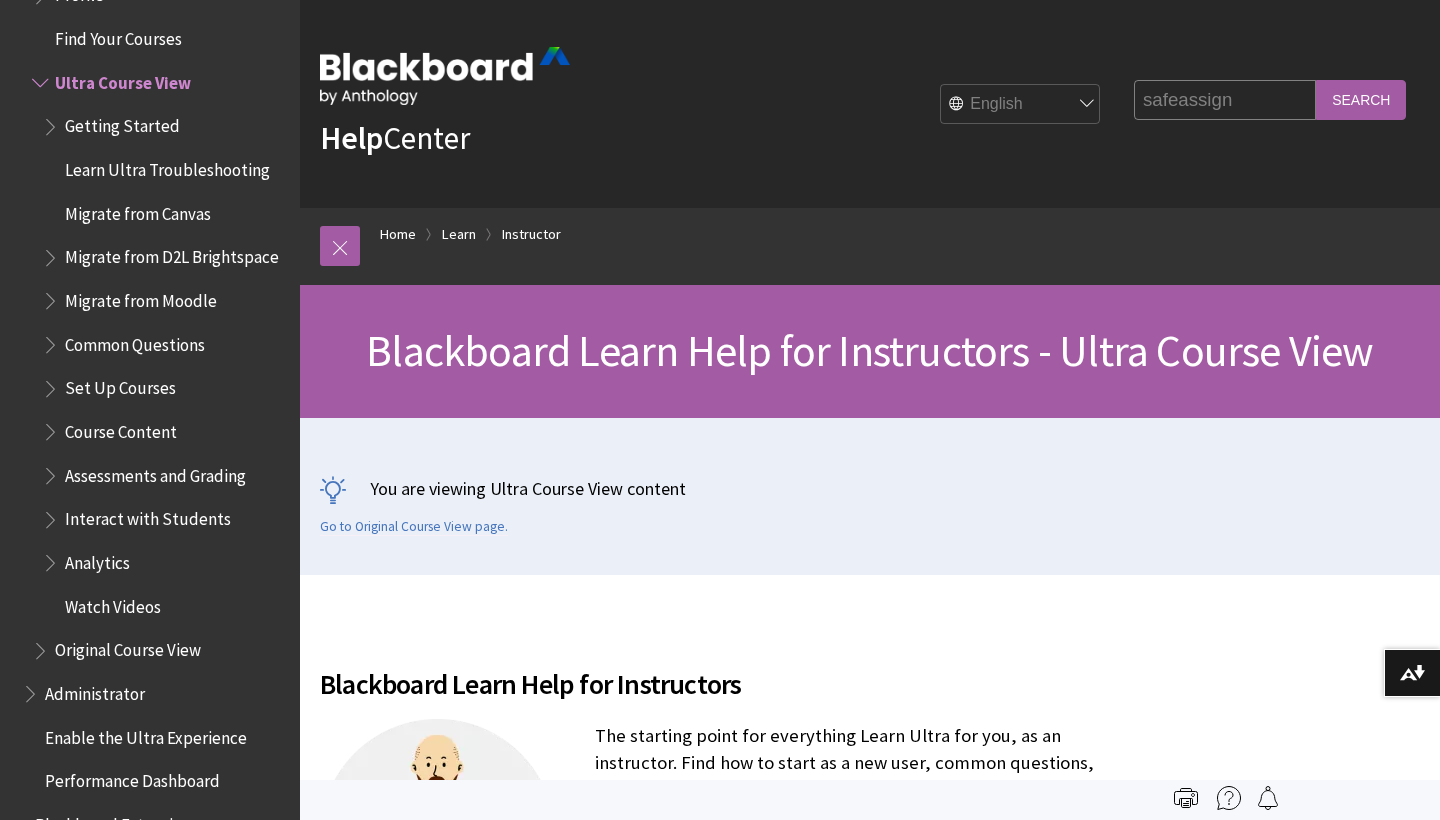 type on "safeassign" 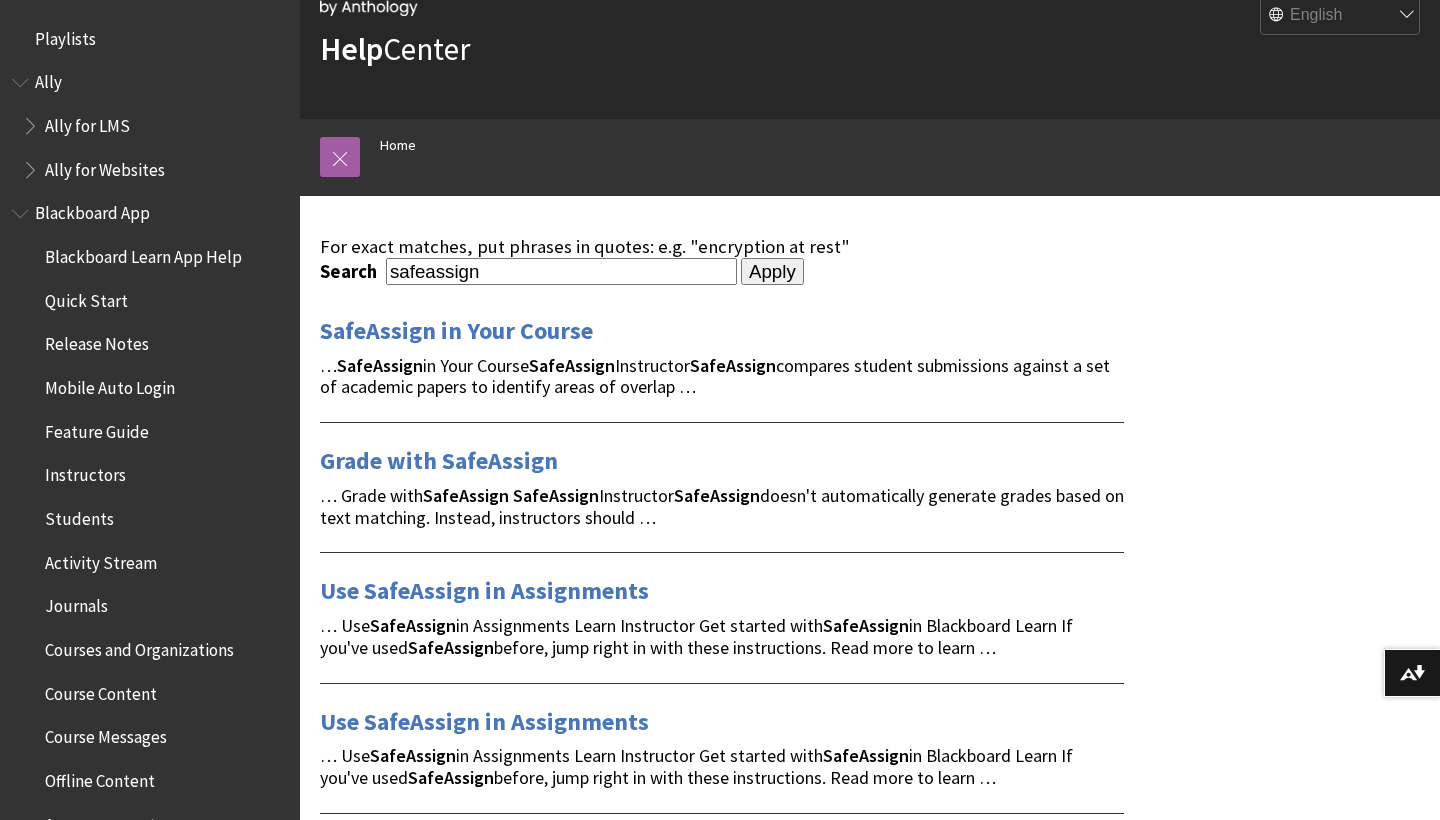scroll, scrollTop: 90, scrollLeft: 0, axis: vertical 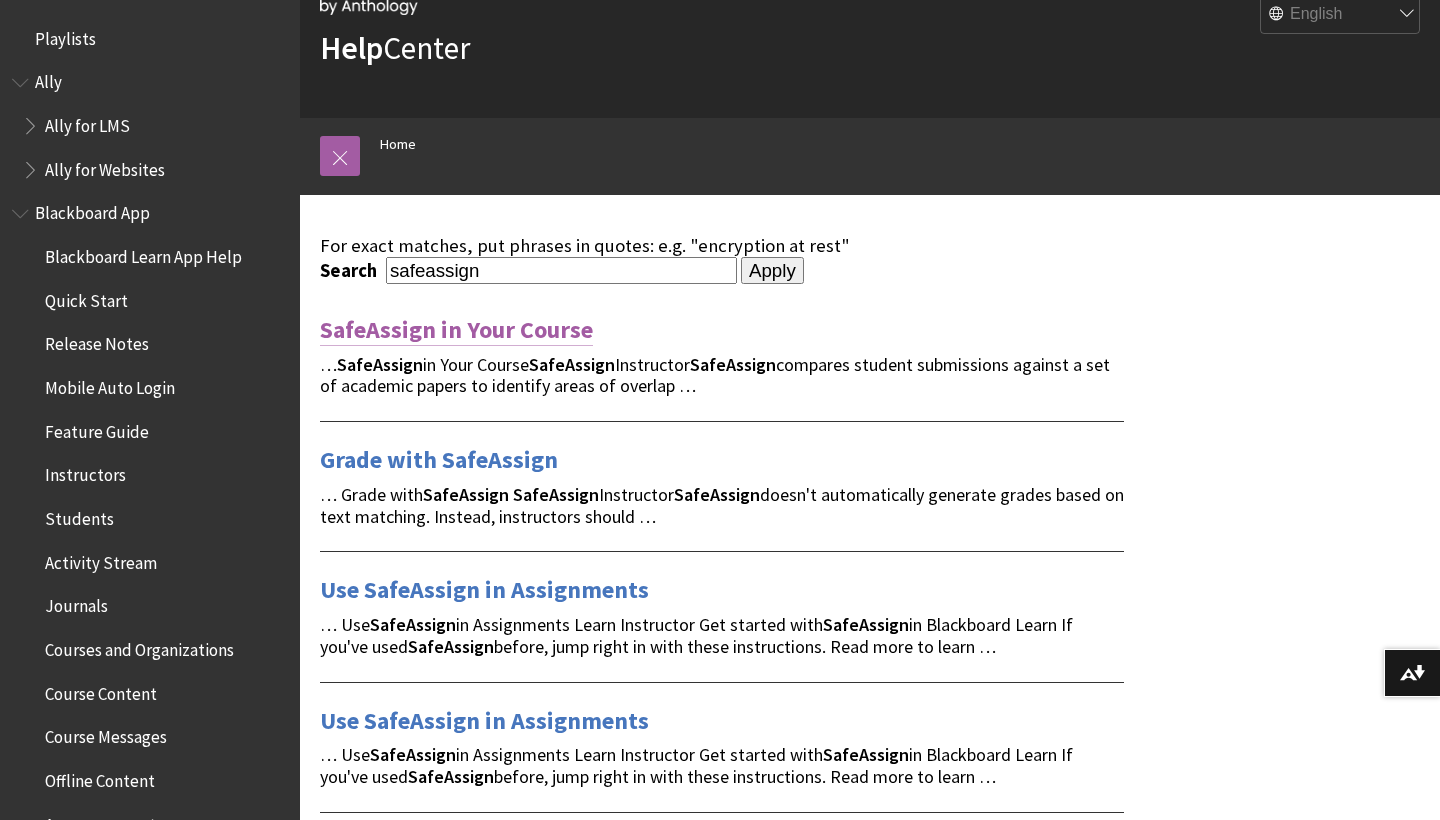 click on "SafeAssign in Your Course" at bounding box center (456, 330) 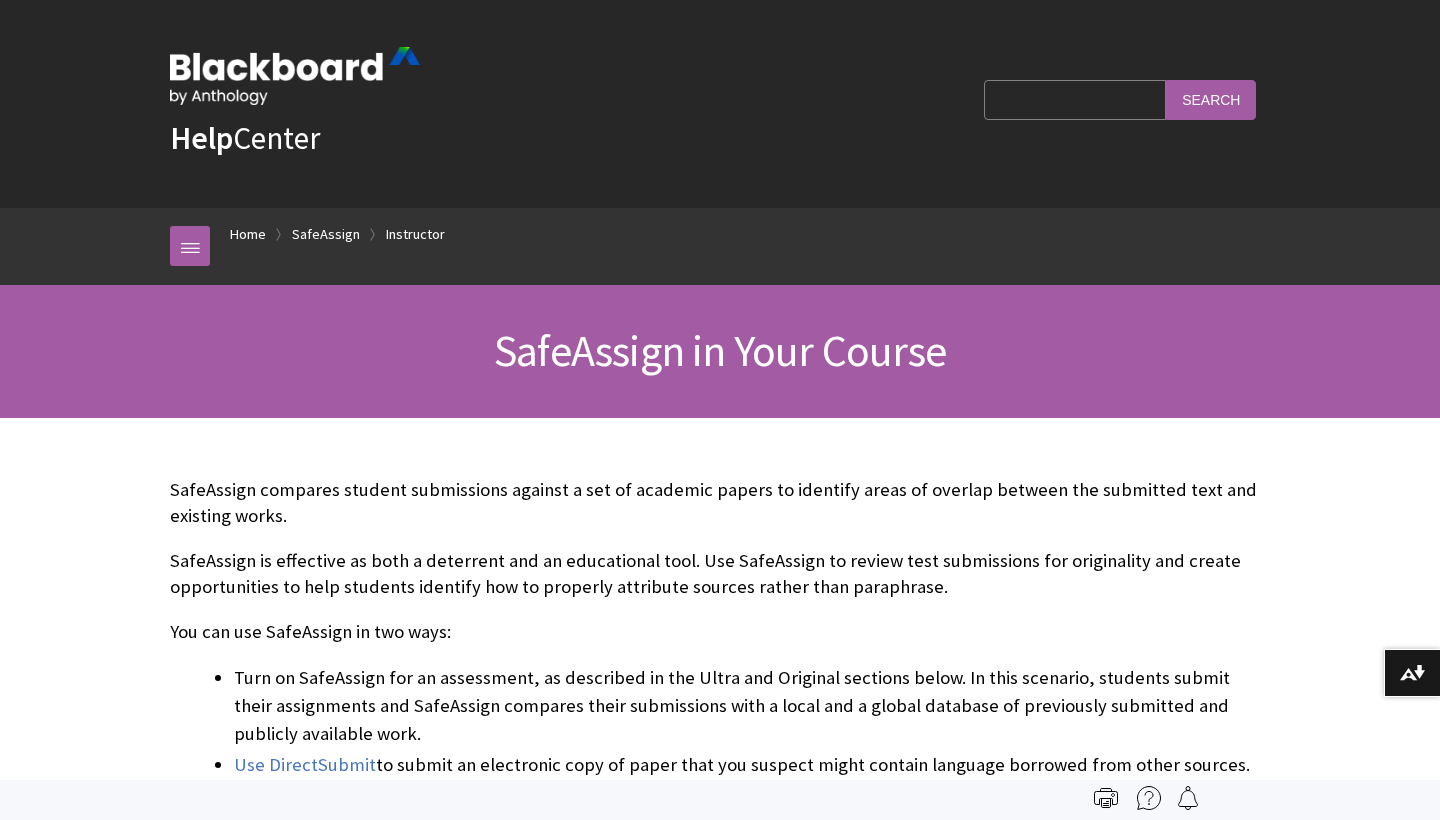 scroll, scrollTop: 334, scrollLeft: 0, axis: vertical 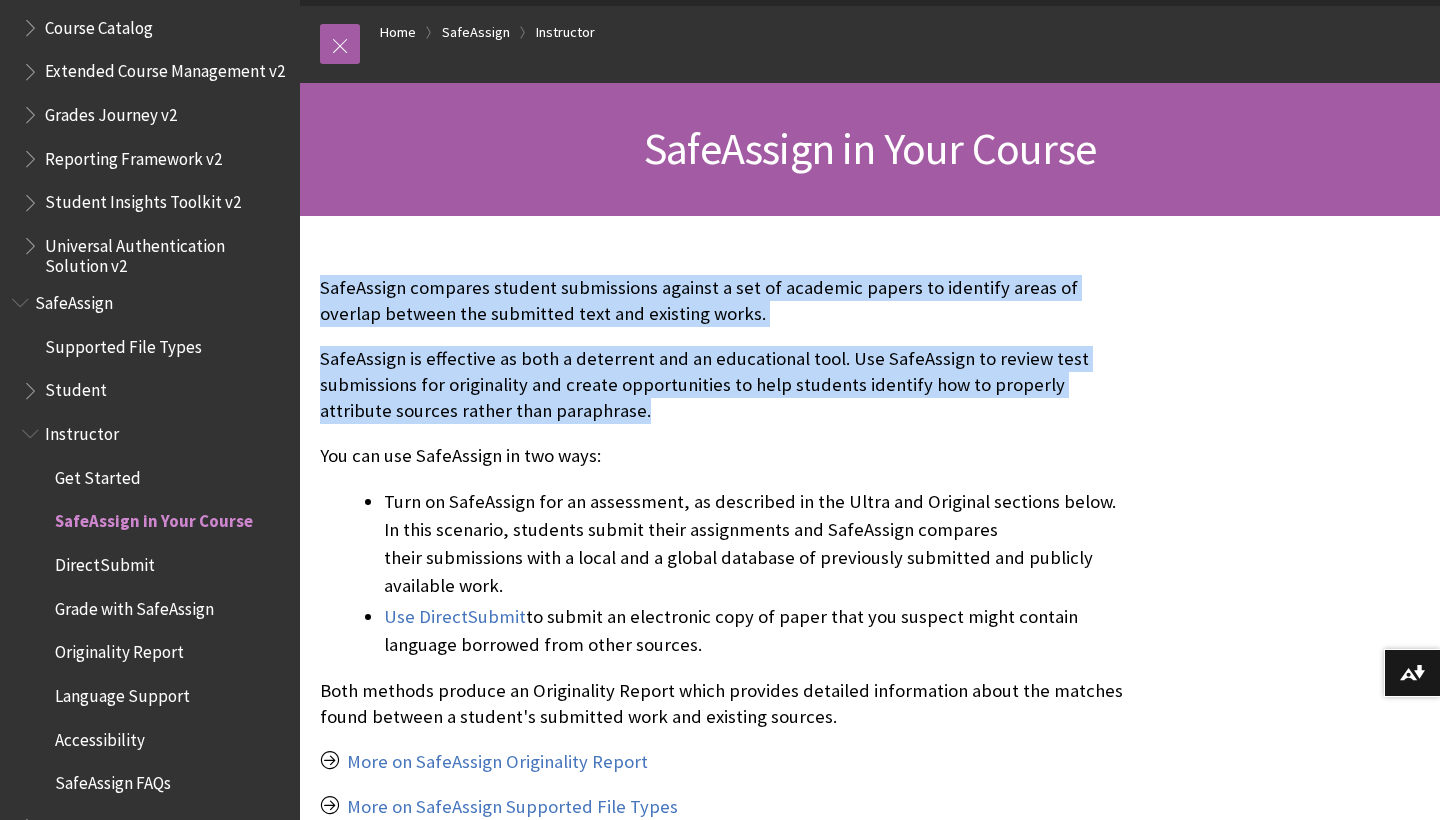 drag, startPoint x: 322, startPoint y: 282, endPoint x: 577, endPoint y: 400, distance: 280.97864 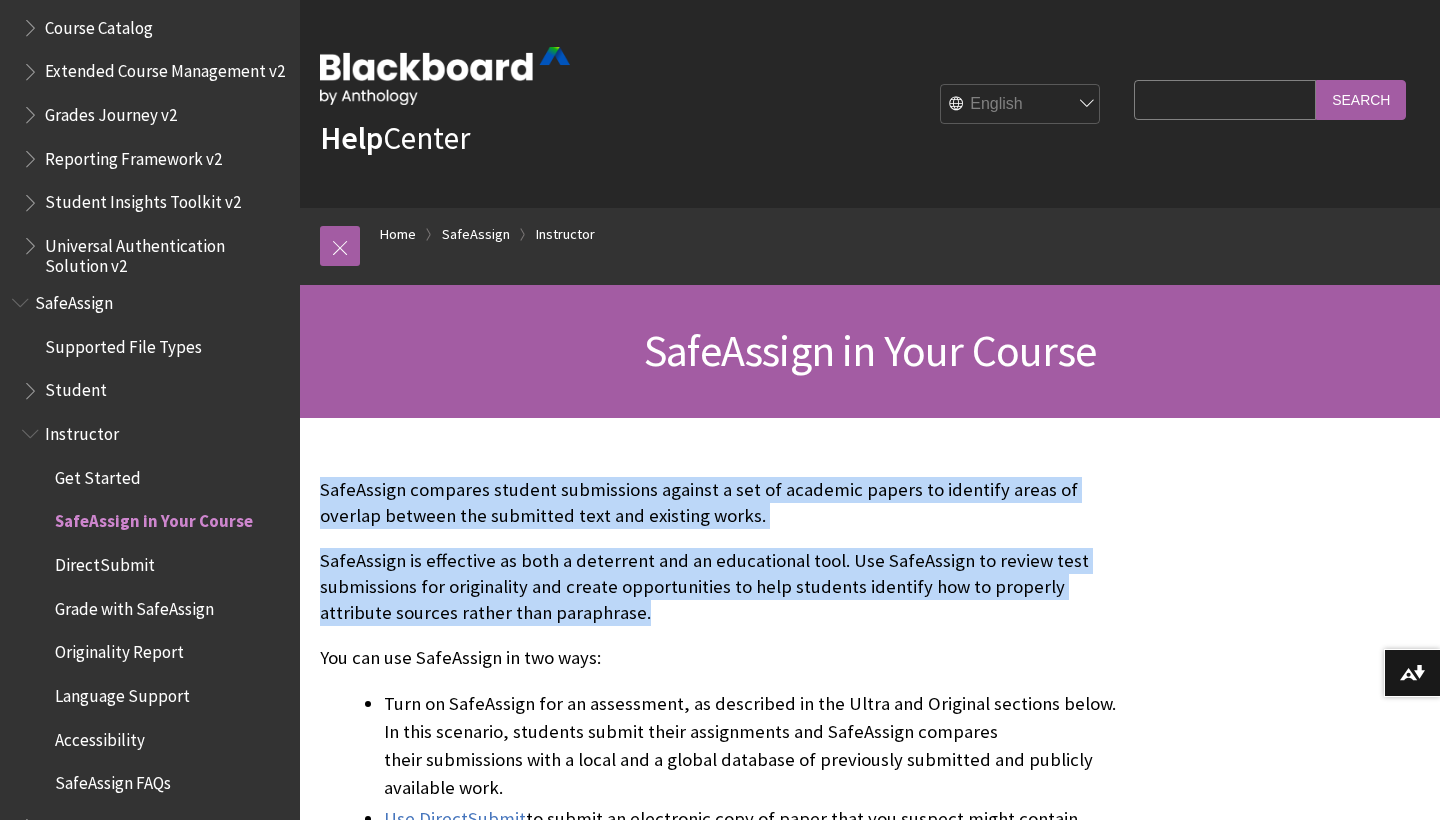 scroll, scrollTop: -1, scrollLeft: 0, axis: vertical 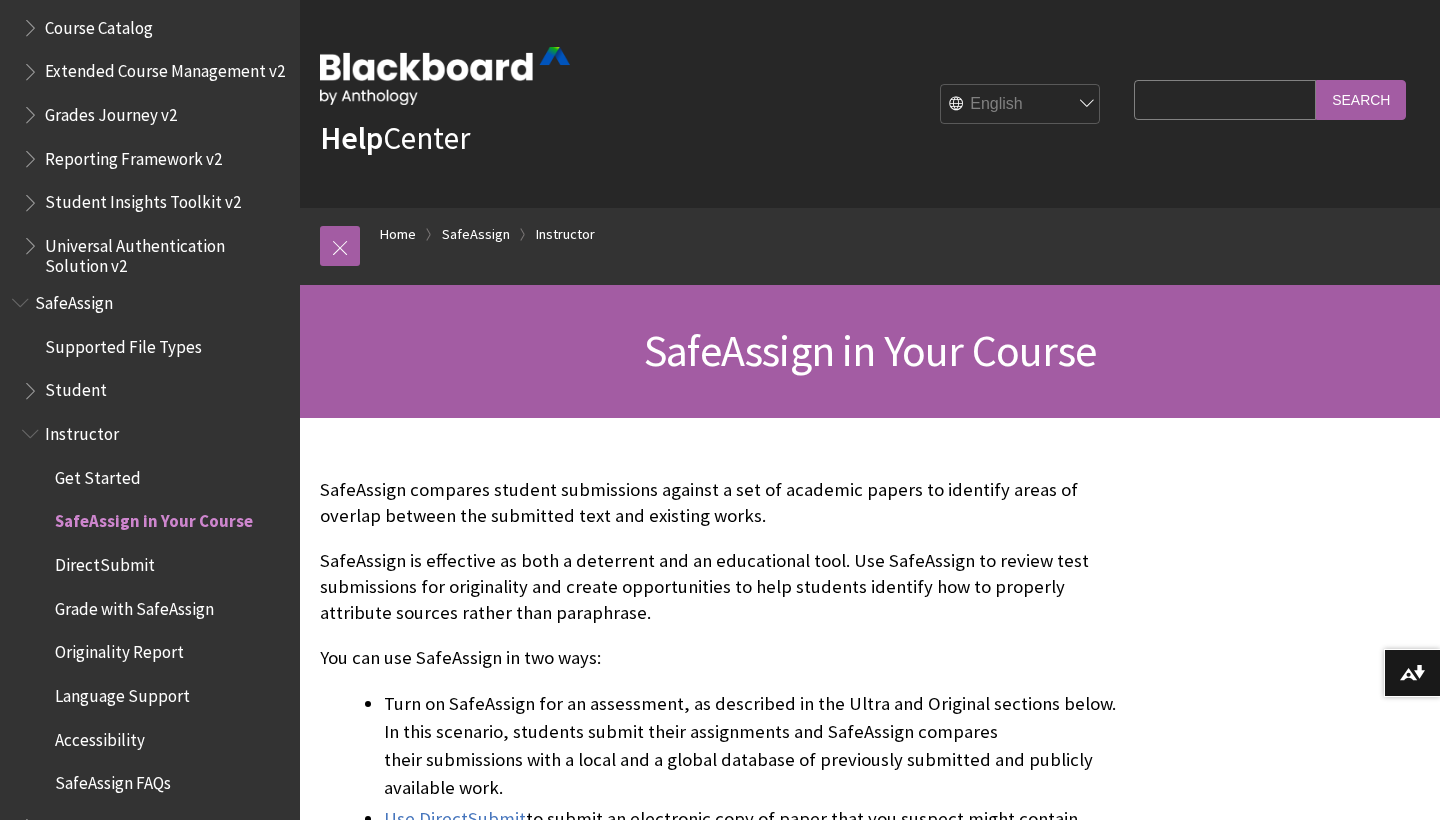 click on "Search Query" at bounding box center [1225, 99] 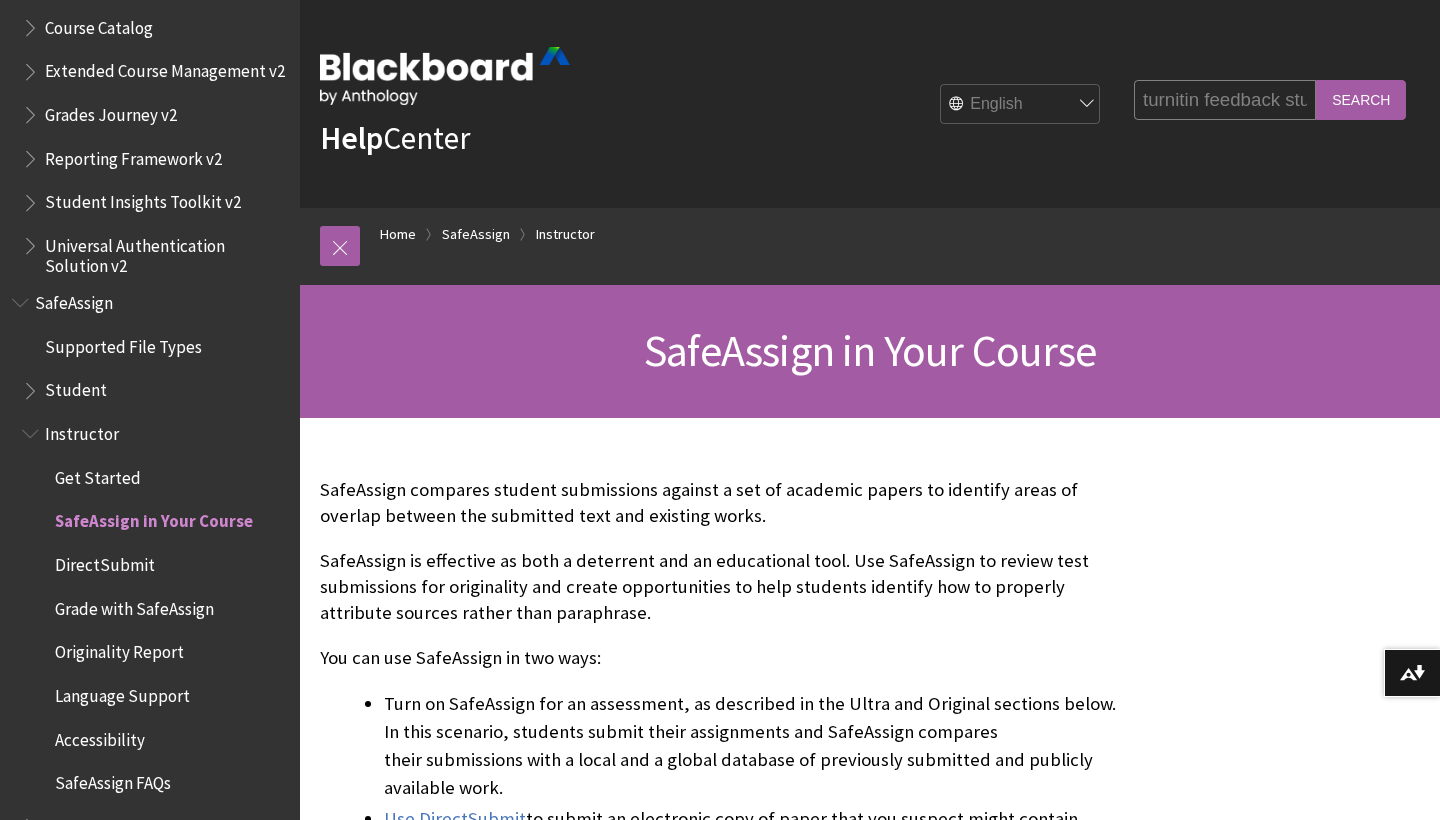 type on "turnitin feedback studio" 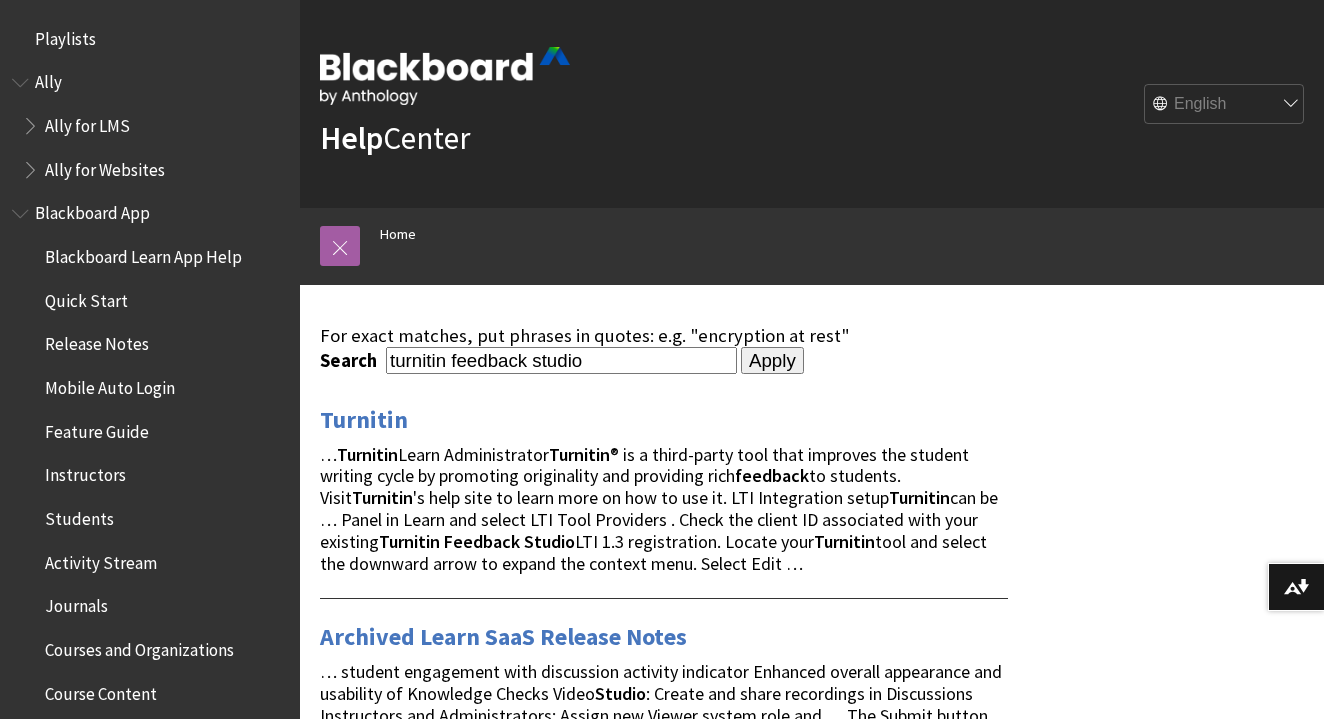 scroll, scrollTop: 0, scrollLeft: 0, axis: both 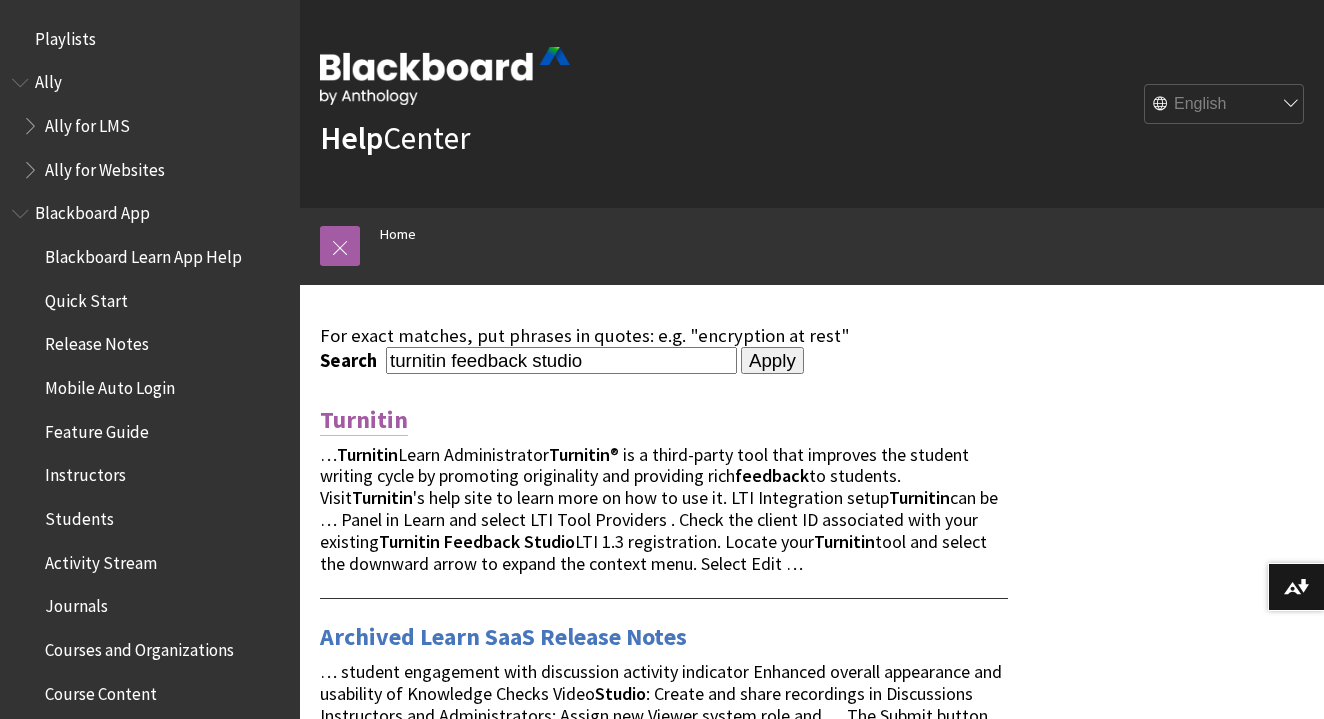 click on "Turnitin" at bounding box center [364, 420] 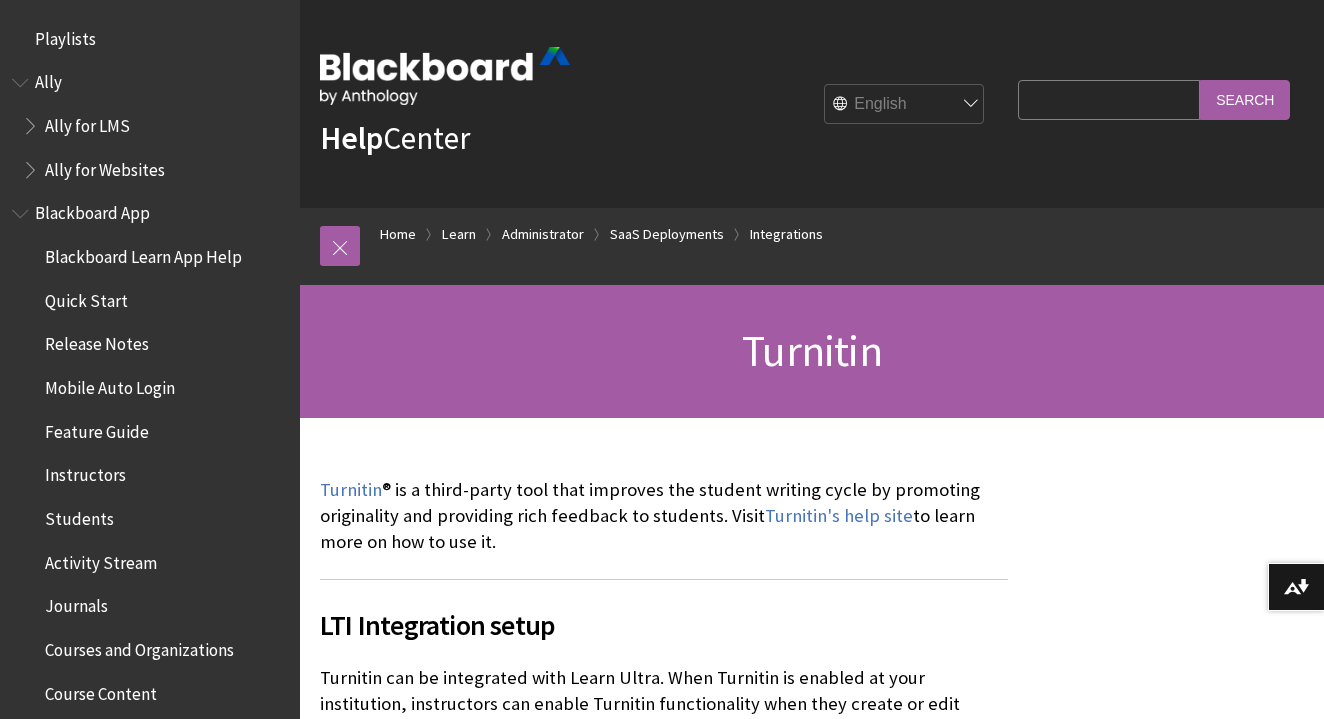 scroll, scrollTop: 337, scrollLeft: 0, axis: vertical 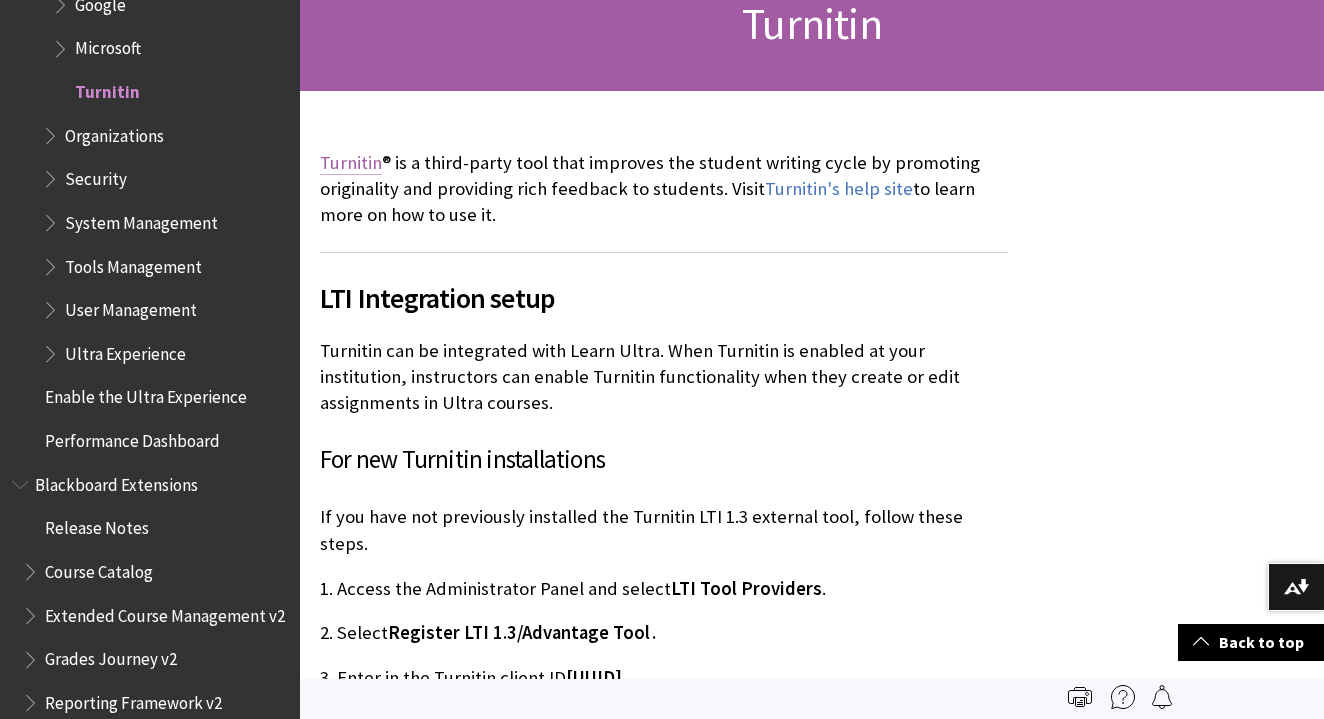 drag, startPoint x: 513, startPoint y: 206, endPoint x: 322, endPoint y: 168, distance: 194.74342 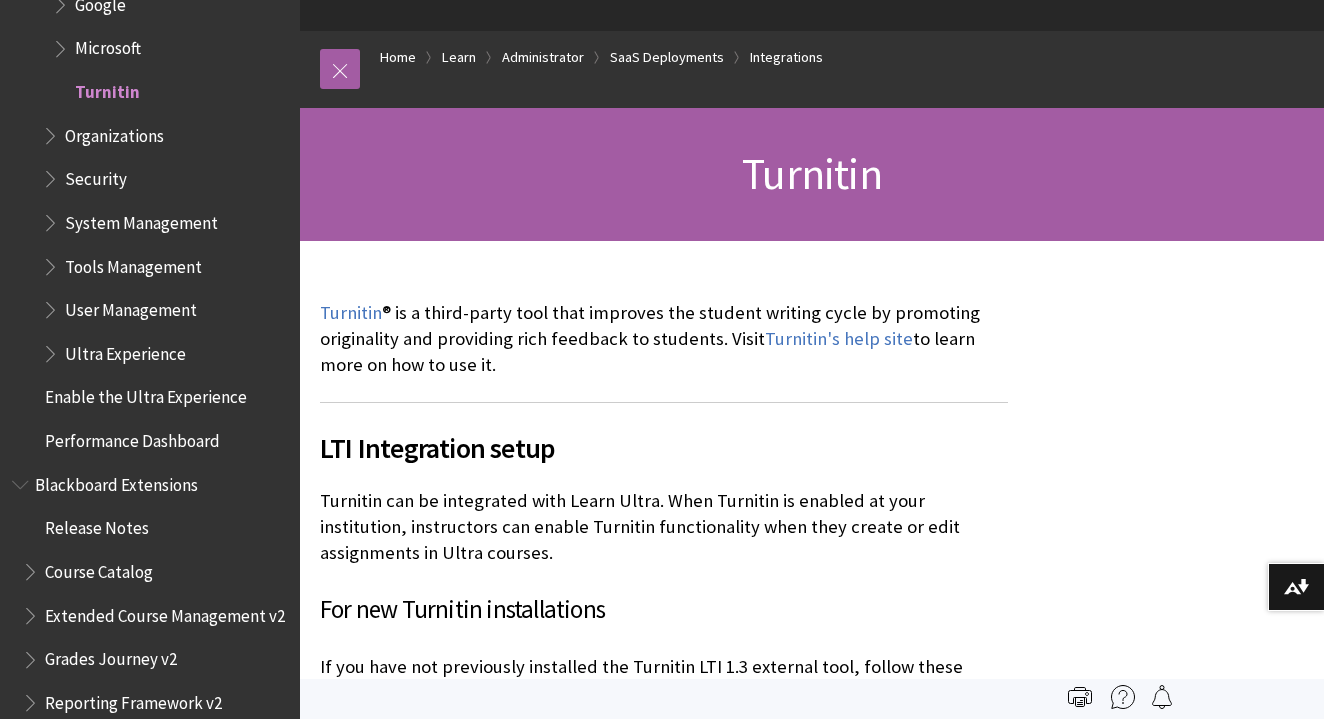 scroll, scrollTop: 172, scrollLeft: 0, axis: vertical 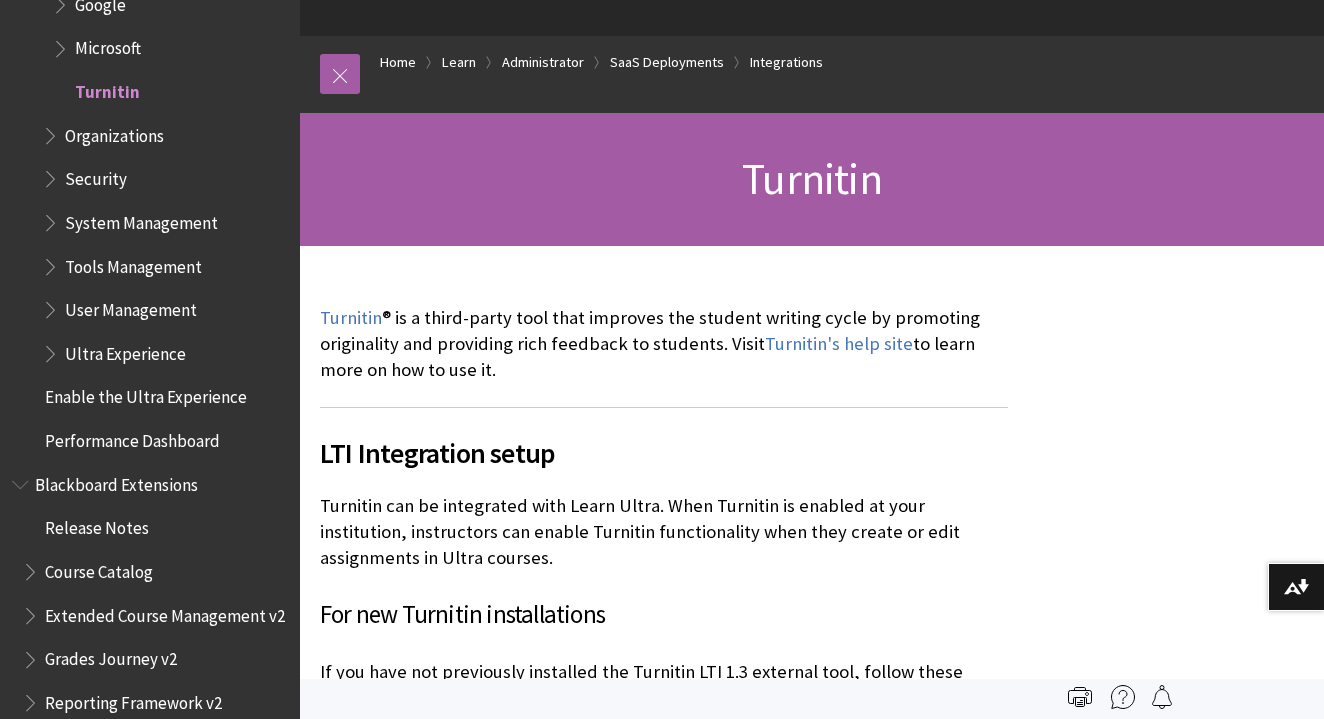 copy on "Turnitin ® is a third-party tool that improves the student writing cycle by promoting originality and providing rich feedback to students. Visit  Turnitin's help site  to learn more on how to use it." 